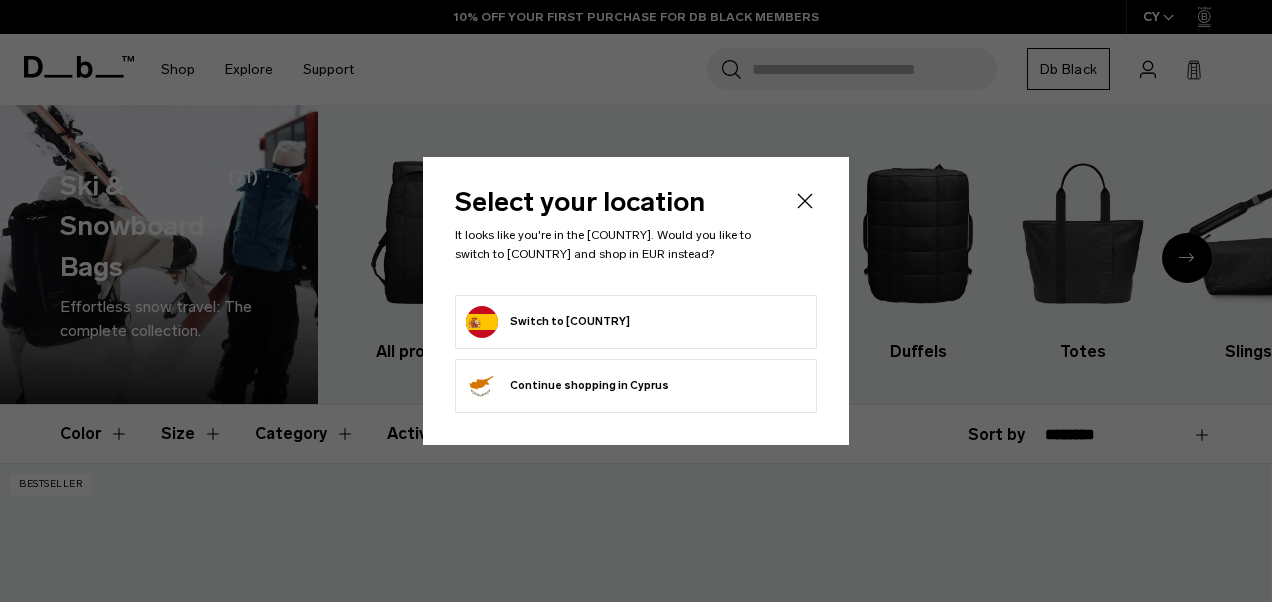 scroll, scrollTop: 1048, scrollLeft: 0, axis: vertical 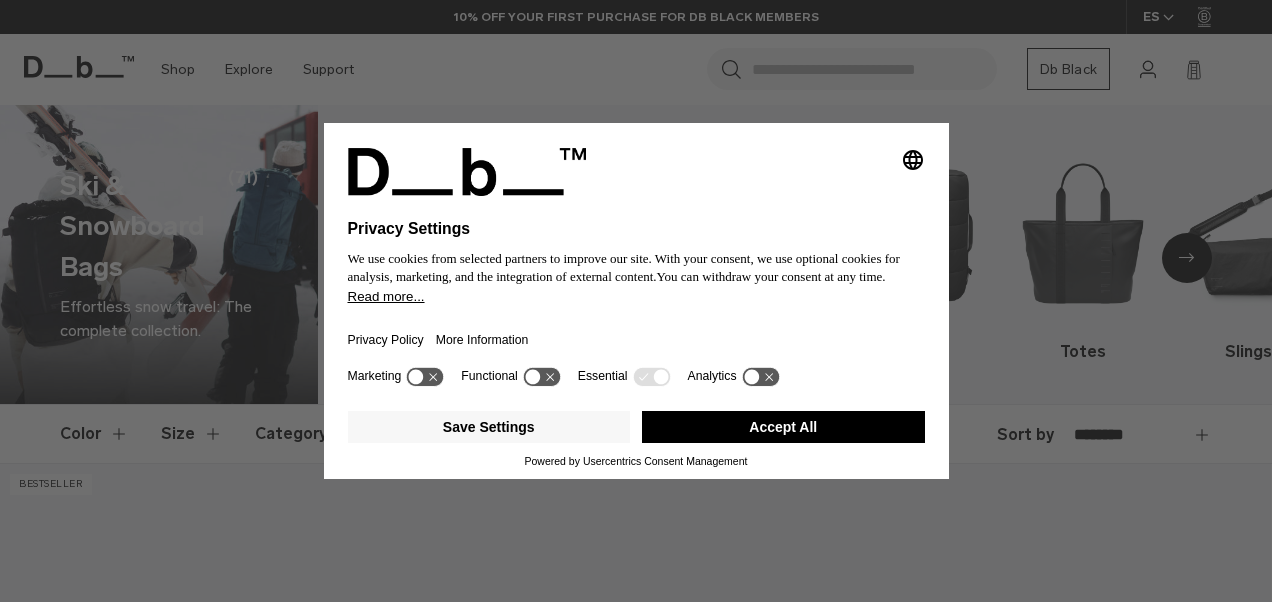 click on "Accept All" at bounding box center (783, 427) 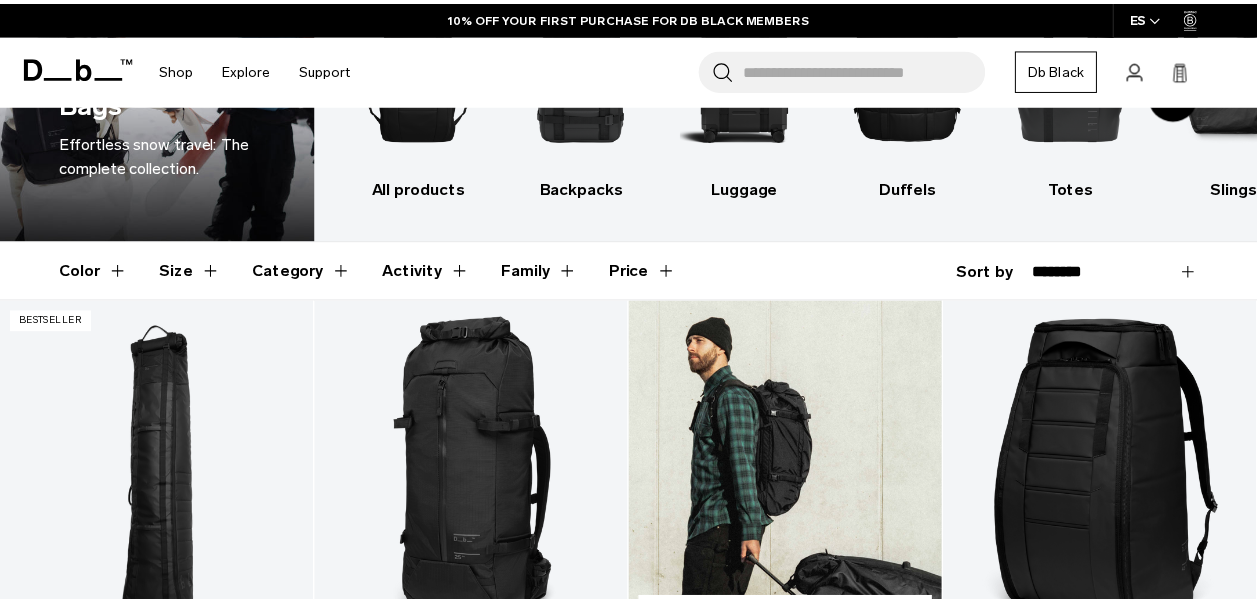scroll, scrollTop: 164, scrollLeft: 0, axis: vertical 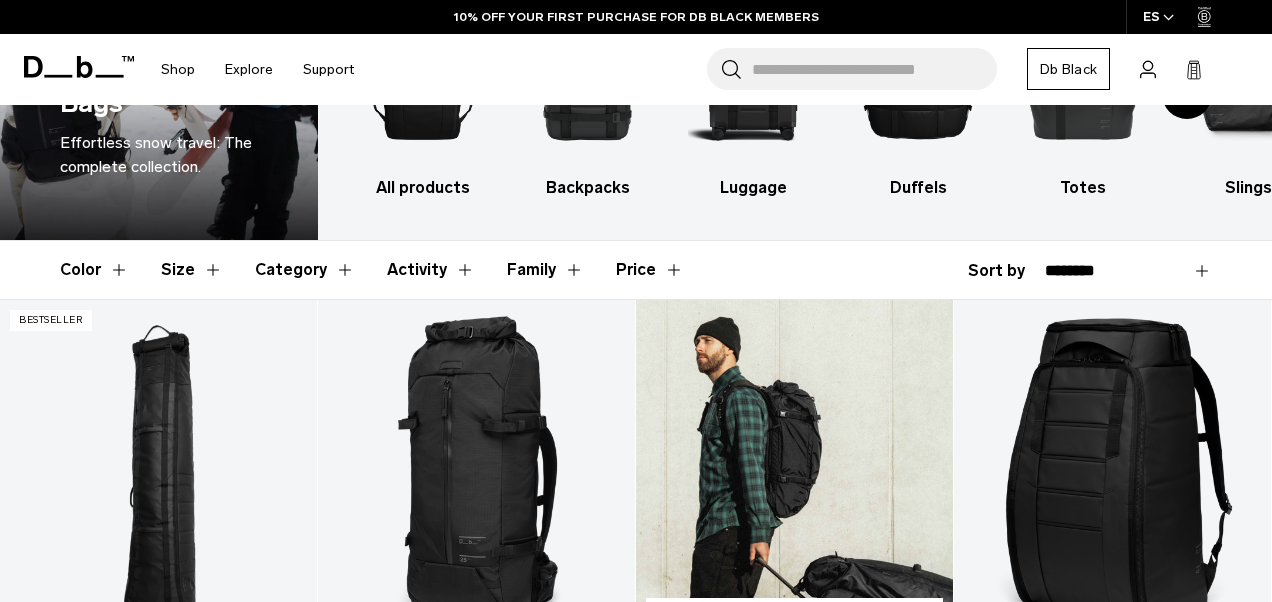 click at bounding box center [794, 476] 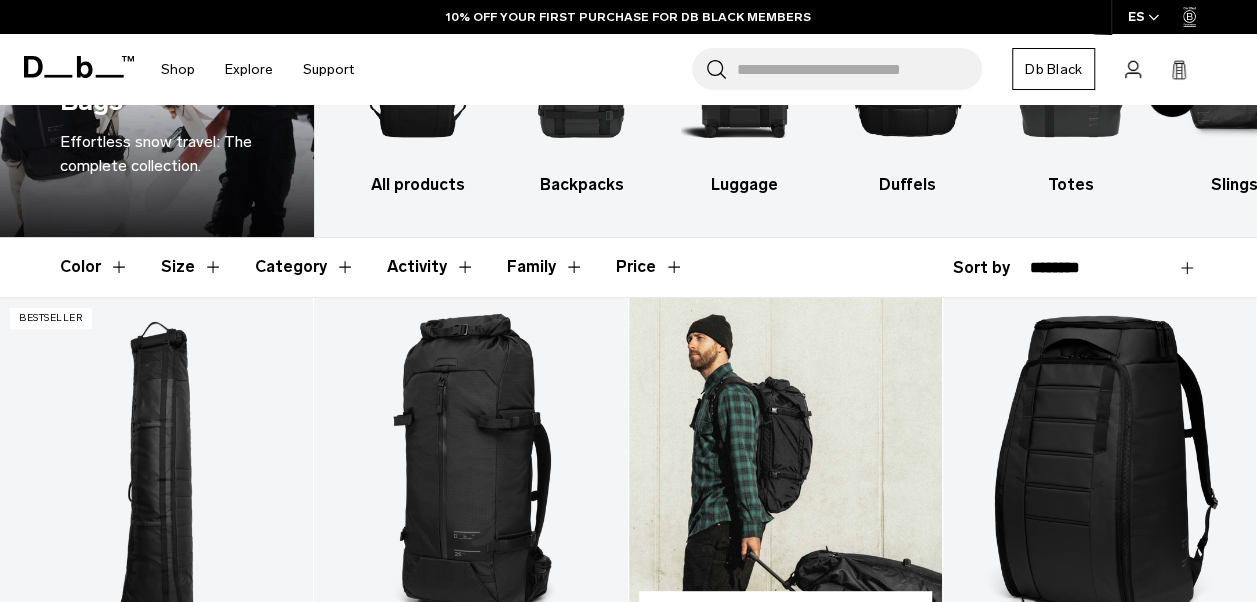 scroll, scrollTop: 0, scrollLeft: 0, axis: both 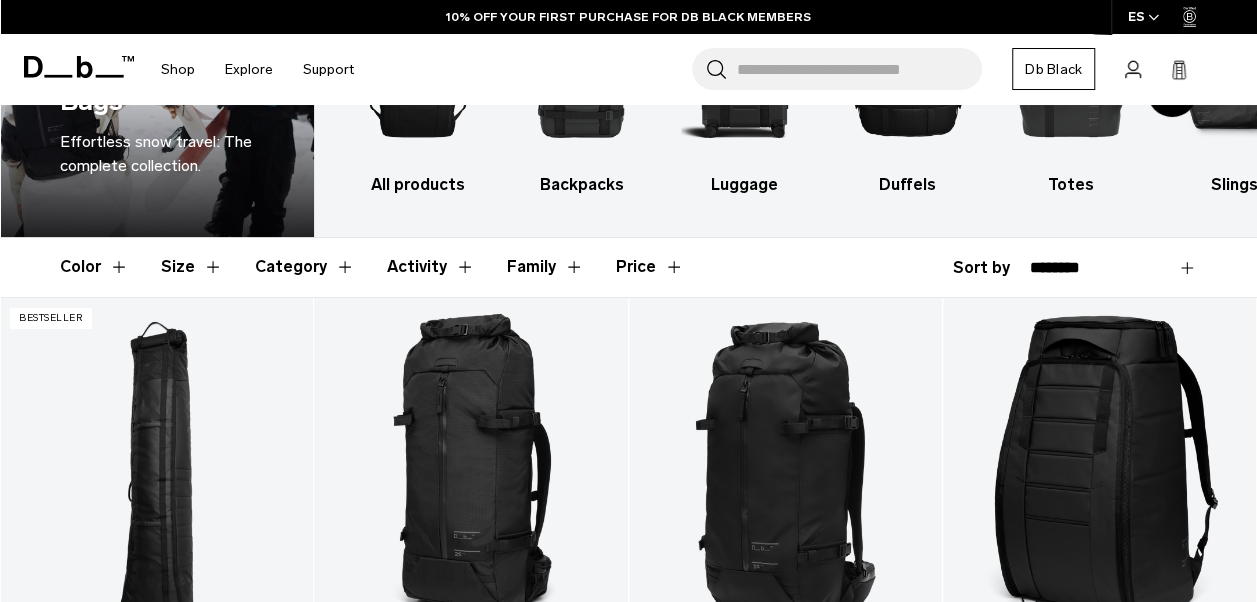 click on "Size" at bounding box center (192, 267) 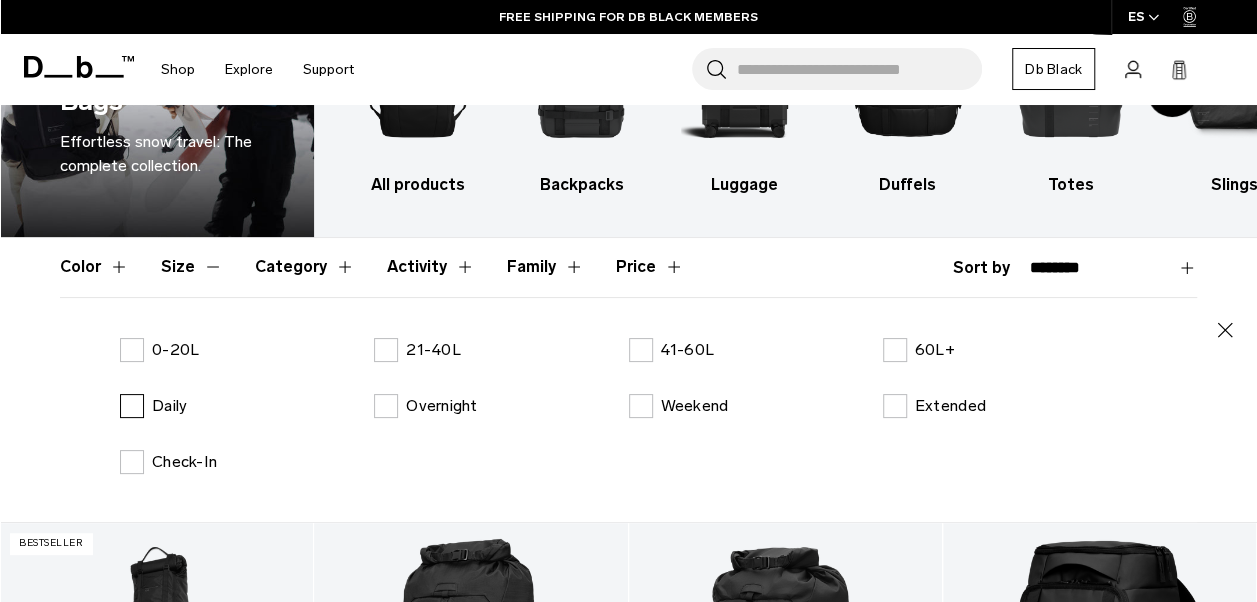 click on "Daily" at bounding box center [169, 406] 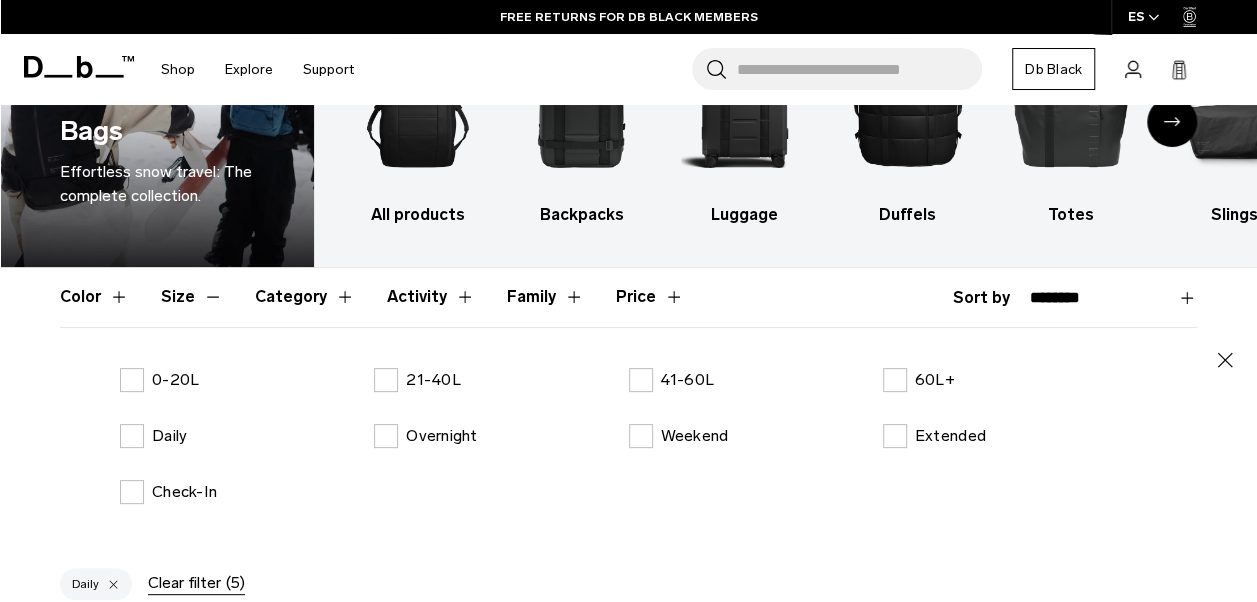 scroll, scrollTop: 128, scrollLeft: 0, axis: vertical 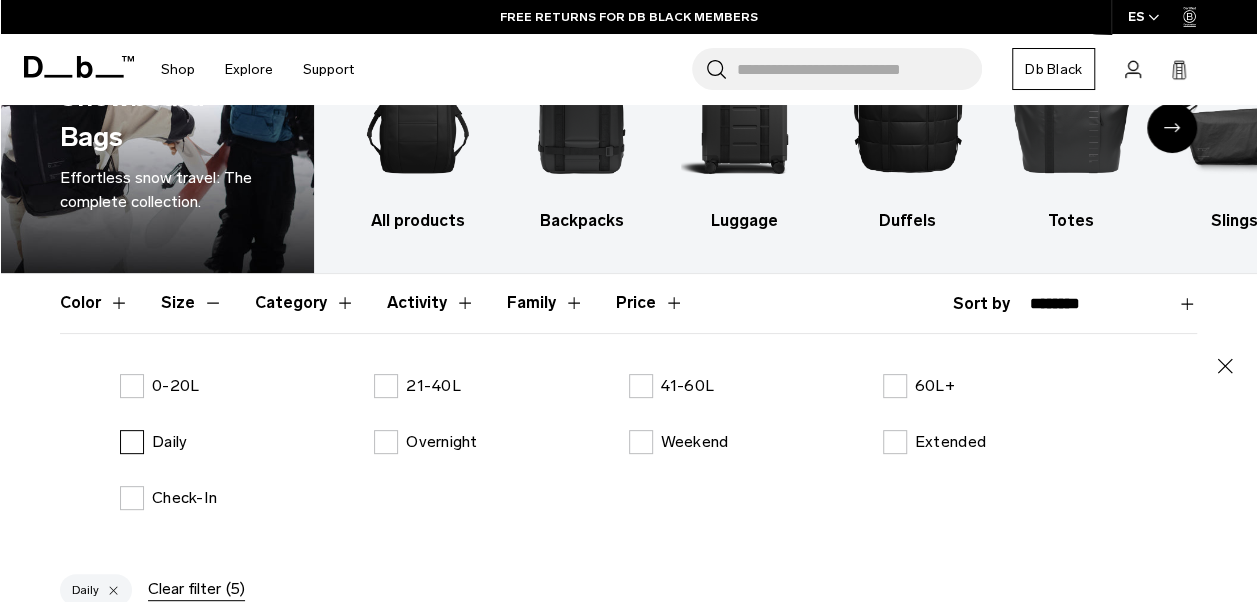 click on "Daily" at bounding box center (169, 442) 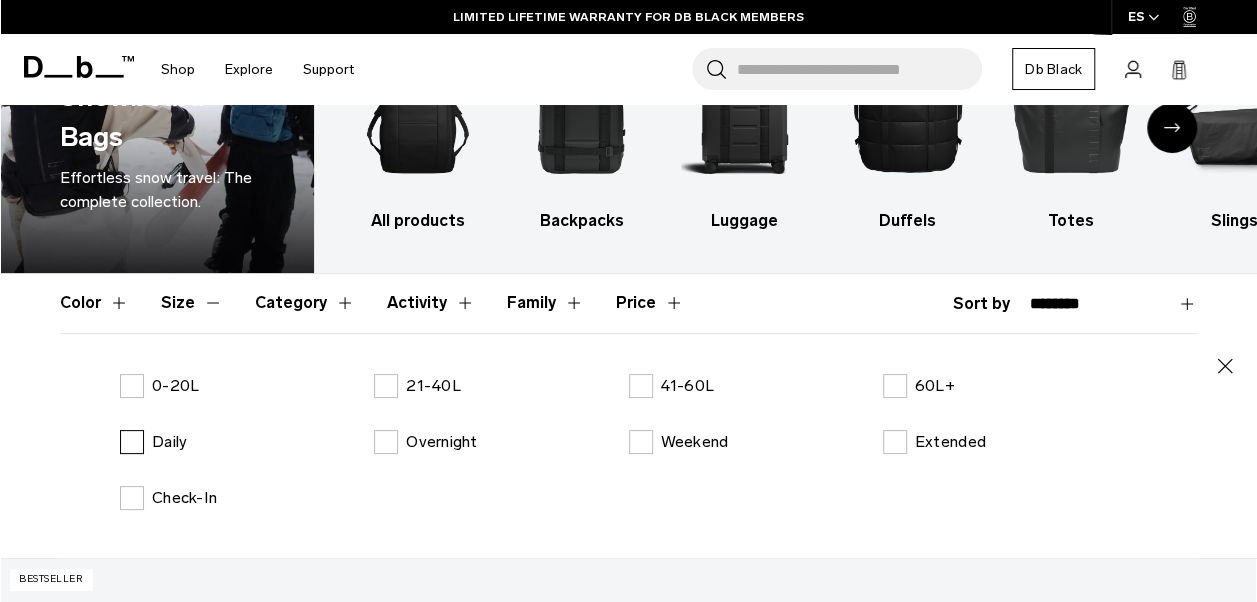 click on "Daily" at bounding box center [169, 442] 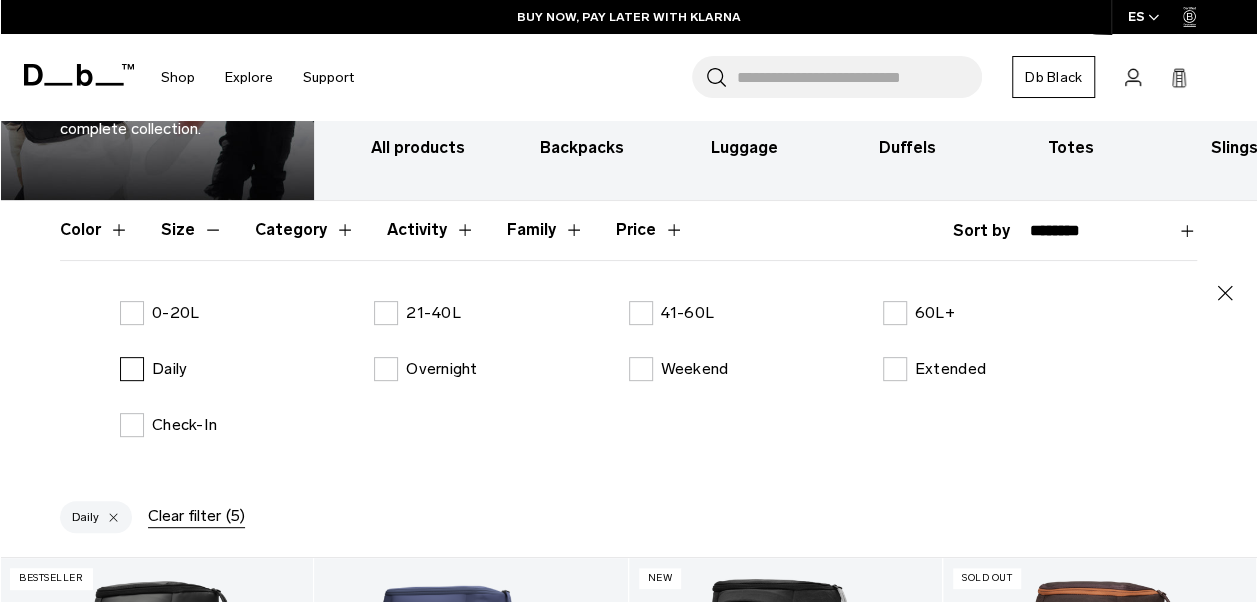 scroll, scrollTop: 202, scrollLeft: 0, axis: vertical 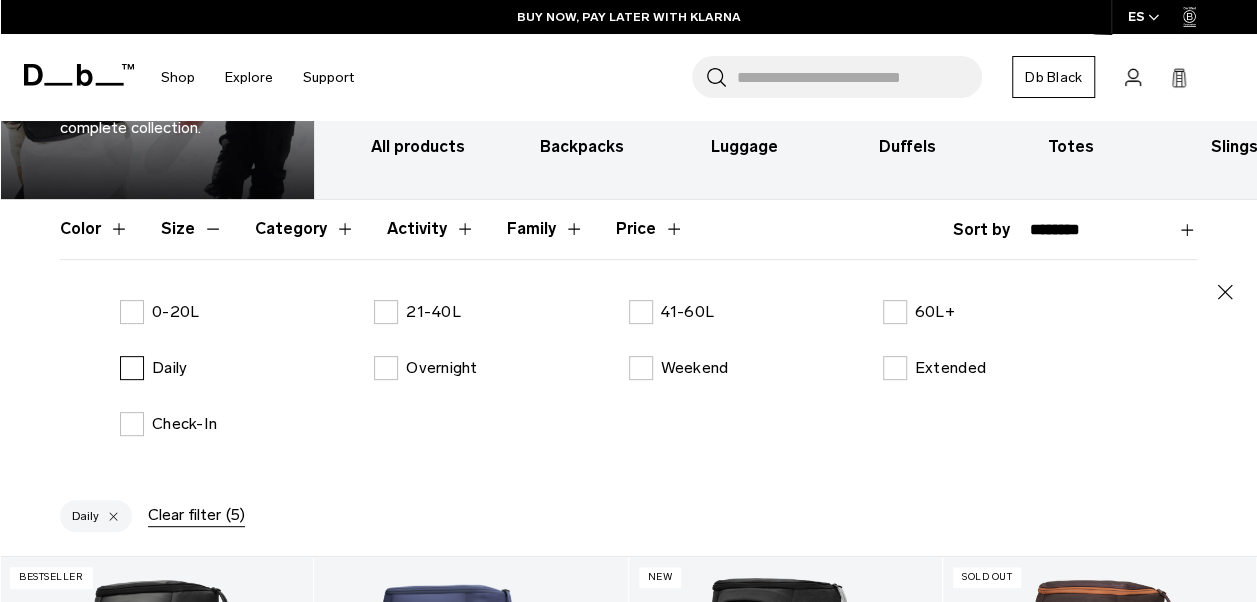 click on "Daily" at bounding box center [153, 368] 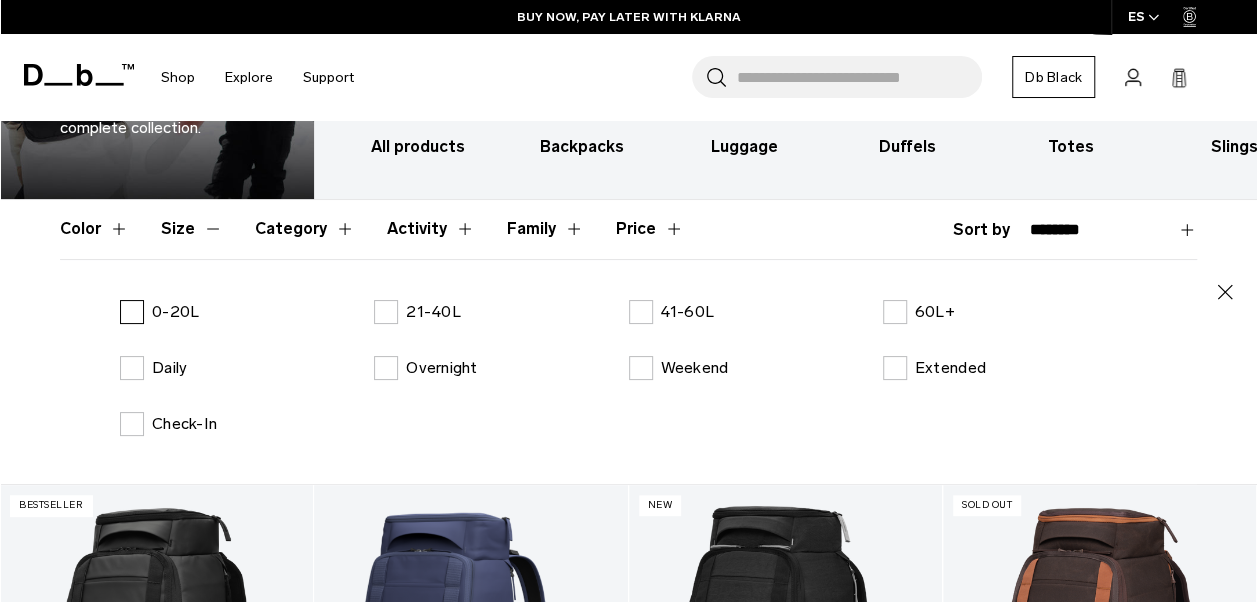 click on "0-20L" at bounding box center (159, 312) 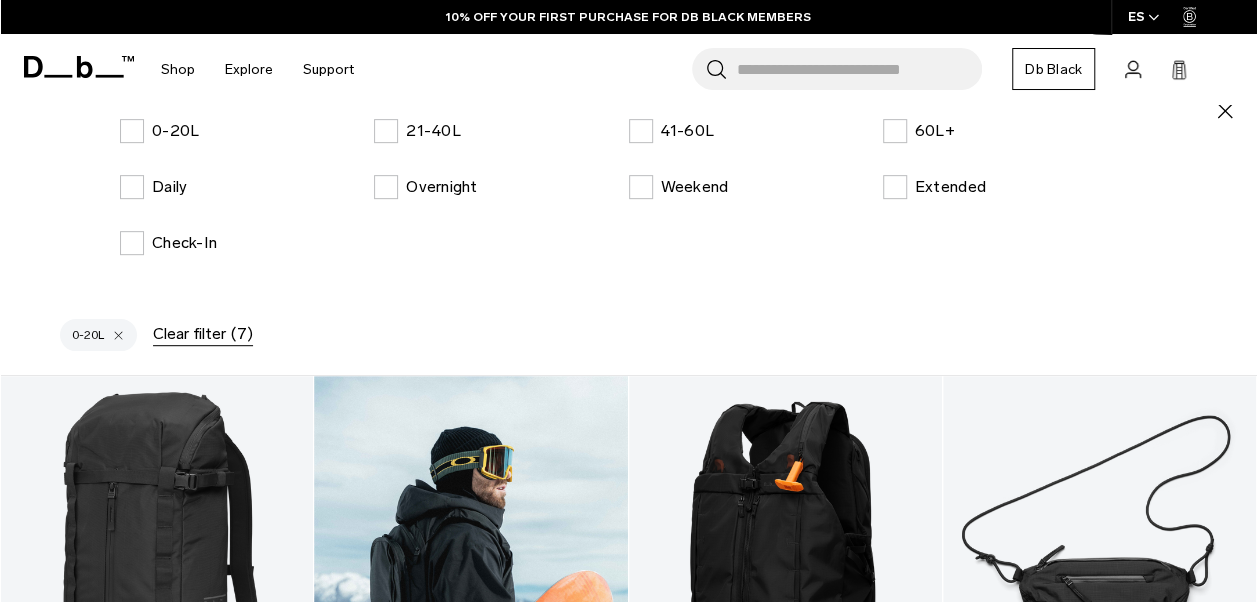 scroll, scrollTop: 381, scrollLeft: 0, axis: vertical 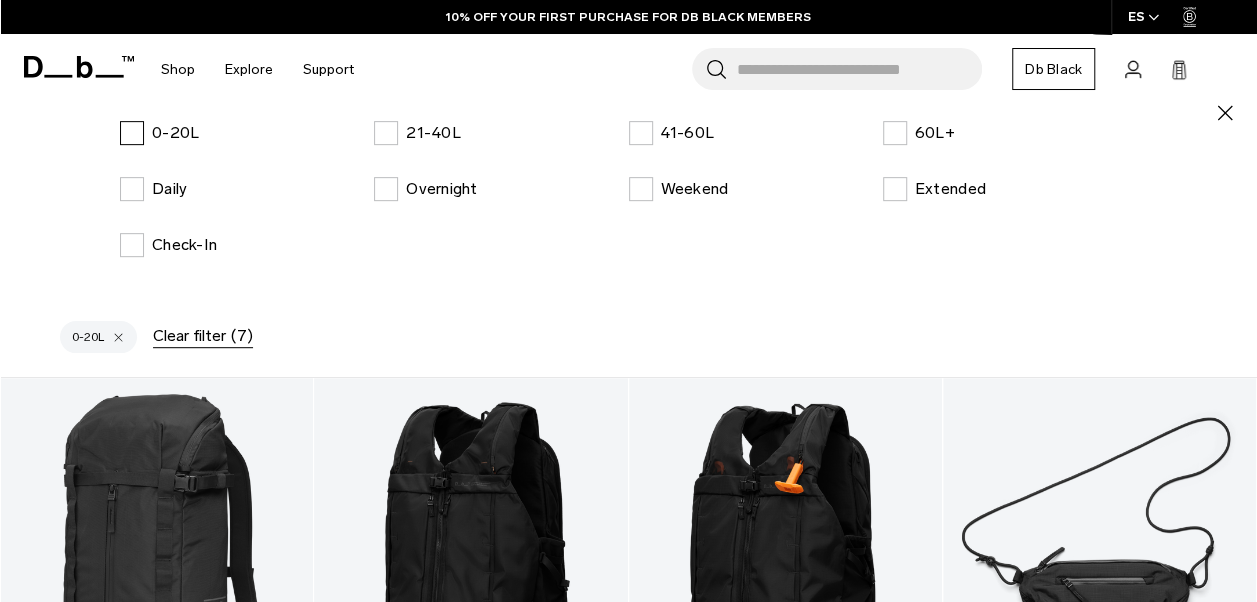 click on "0-20L" at bounding box center [159, 133] 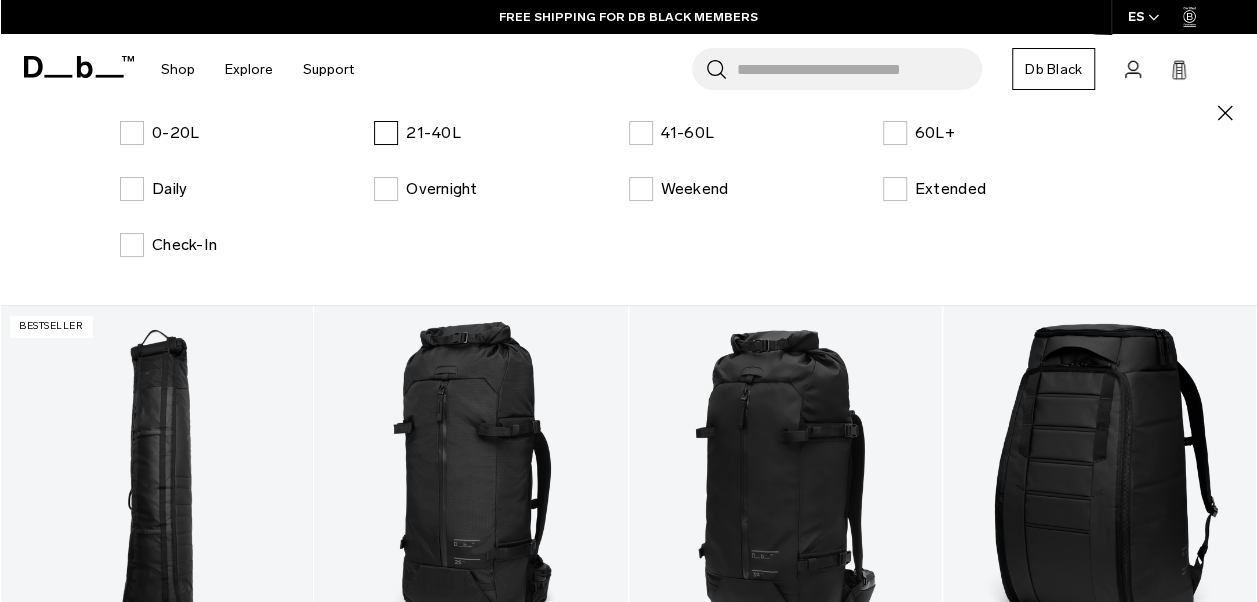 click on "21-40L" at bounding box center [417, 133] 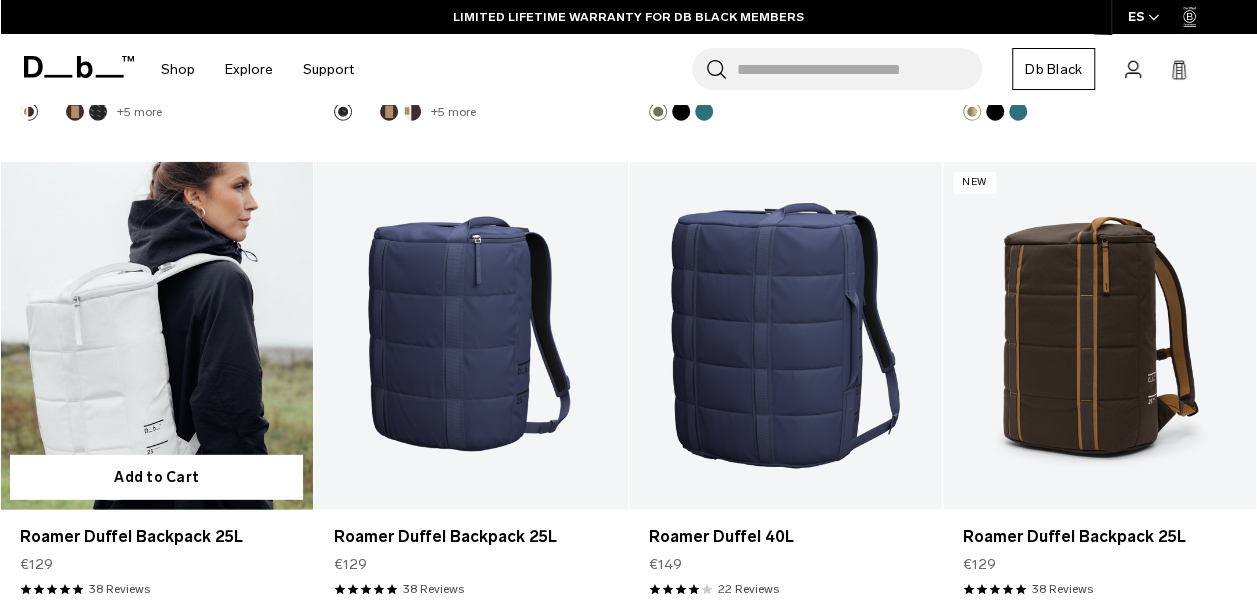 scroll, scrollTop: 2613, scrollLeft: 0, axis: vertical 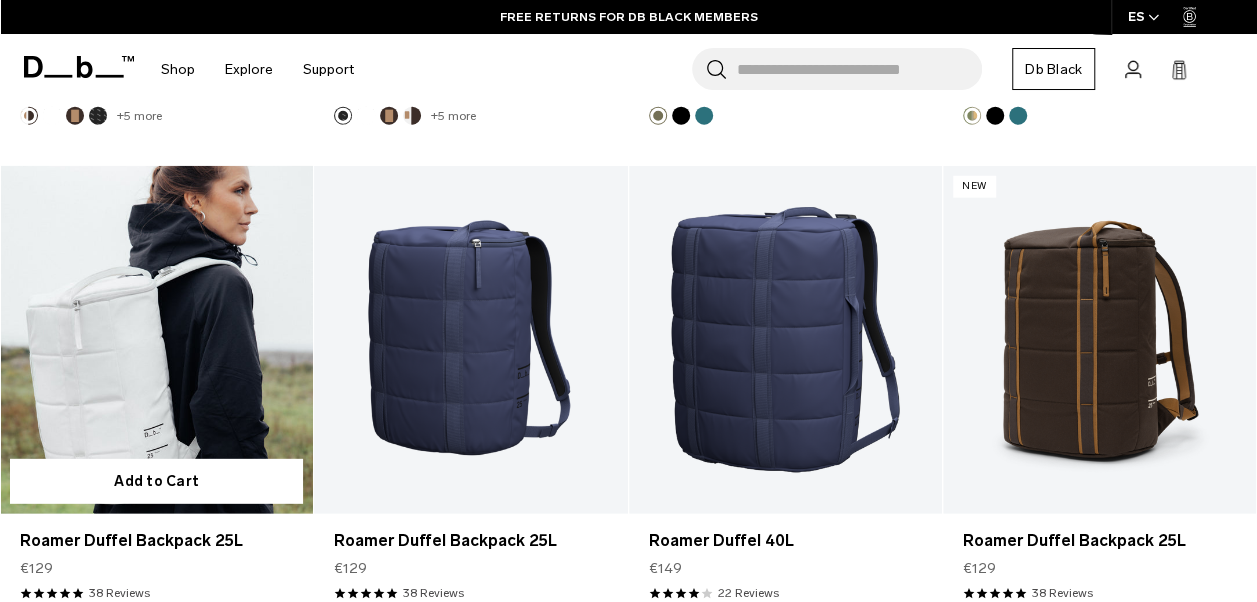 click at bounding box center (156, 340) 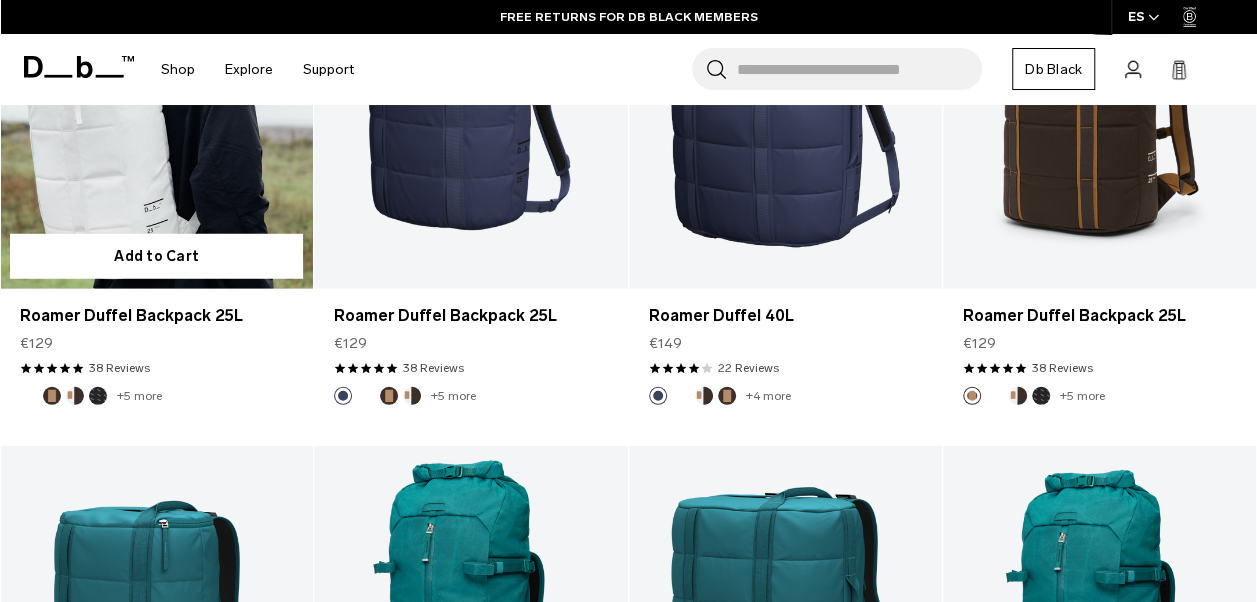 scroll, scrollTop: 2388, scrollLeft: 0, axis: vertical 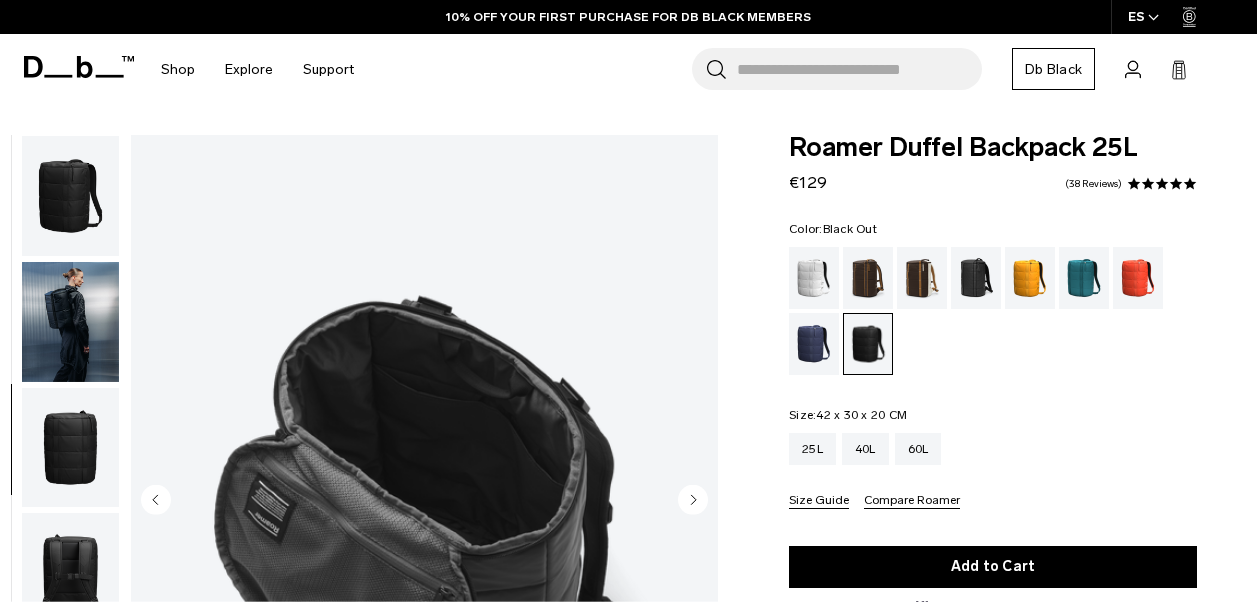 click at bounding box center [70, 1328] 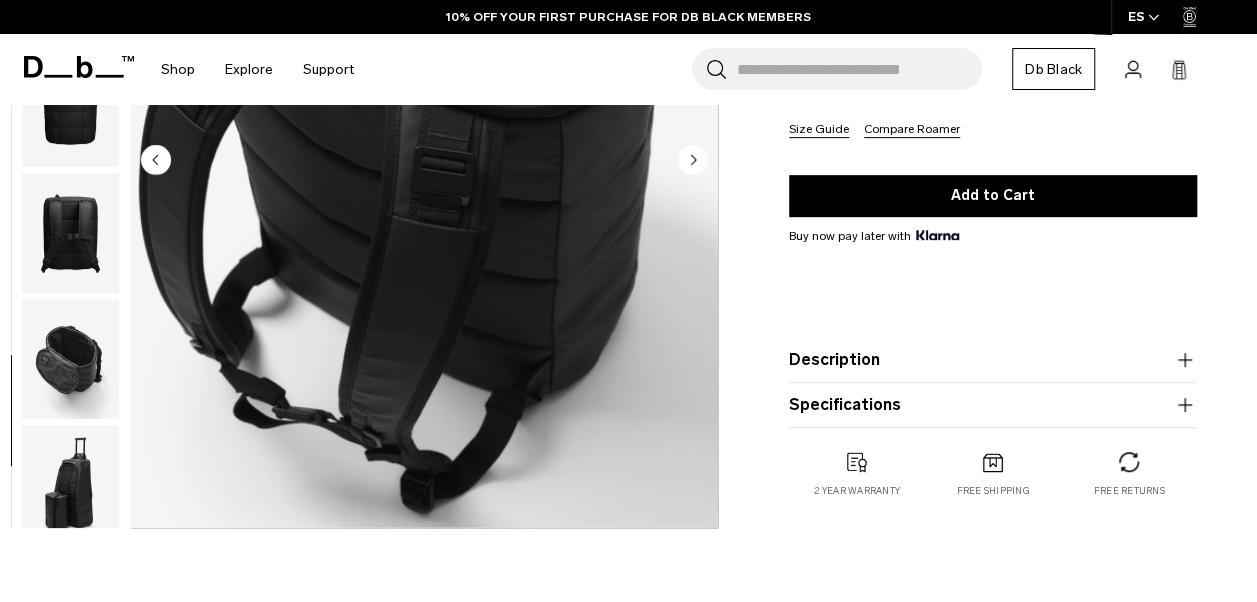 scroll, scrollTop: 371, scrollLeft: 0, axis: vertical 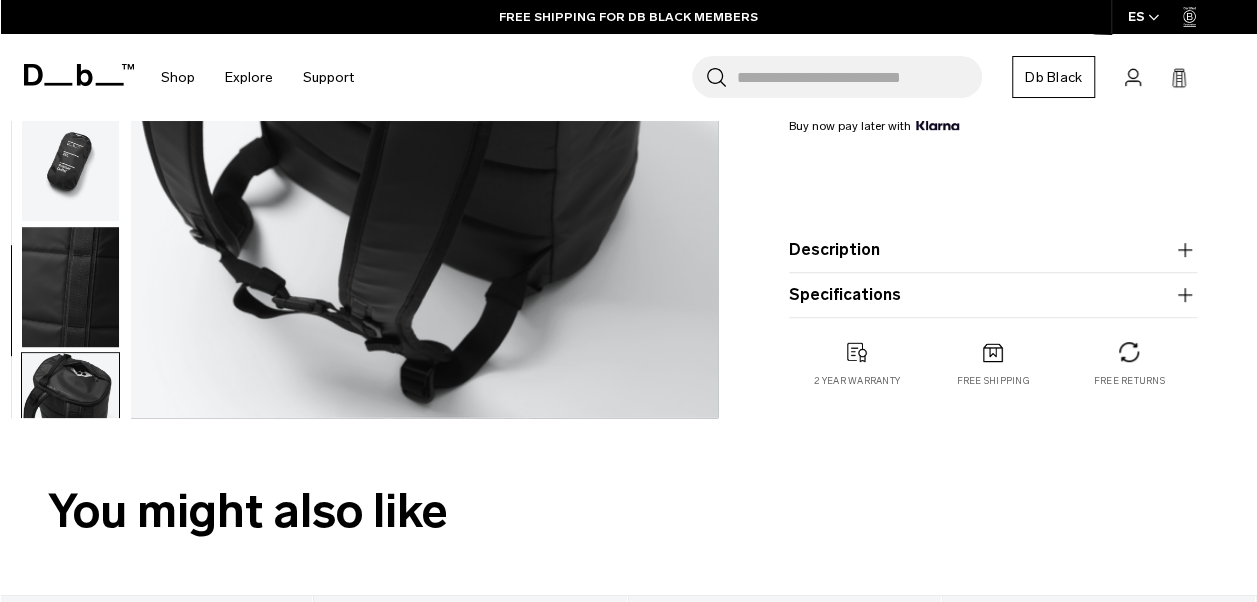 click at bounding box center (70, 413) 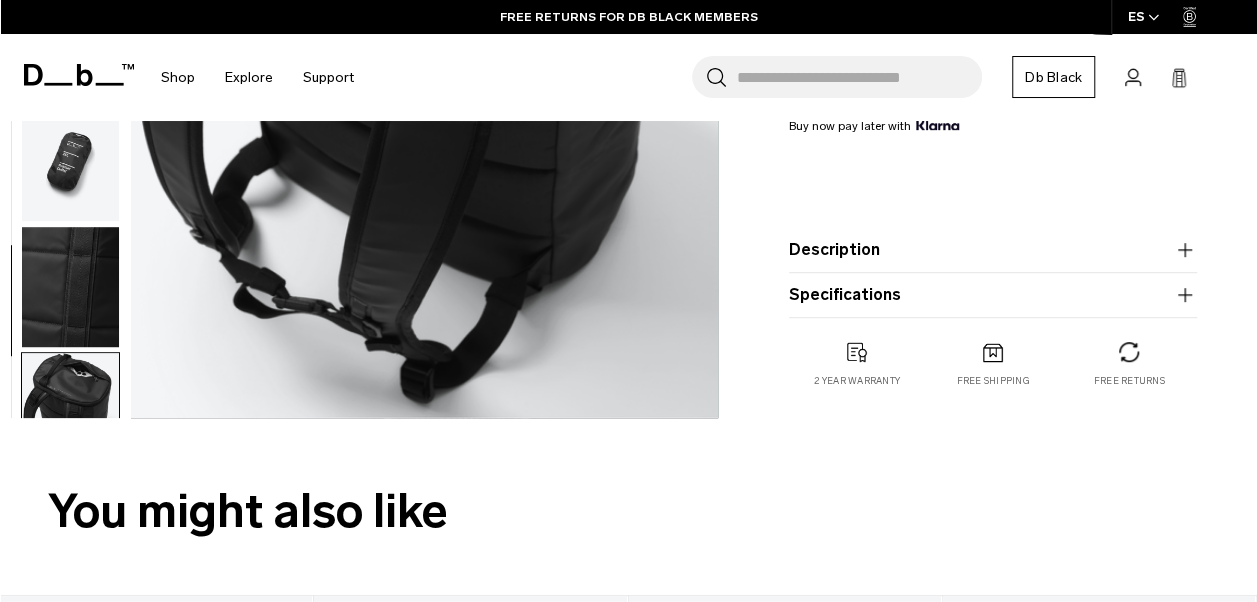 click at bounding box center (70, 162) 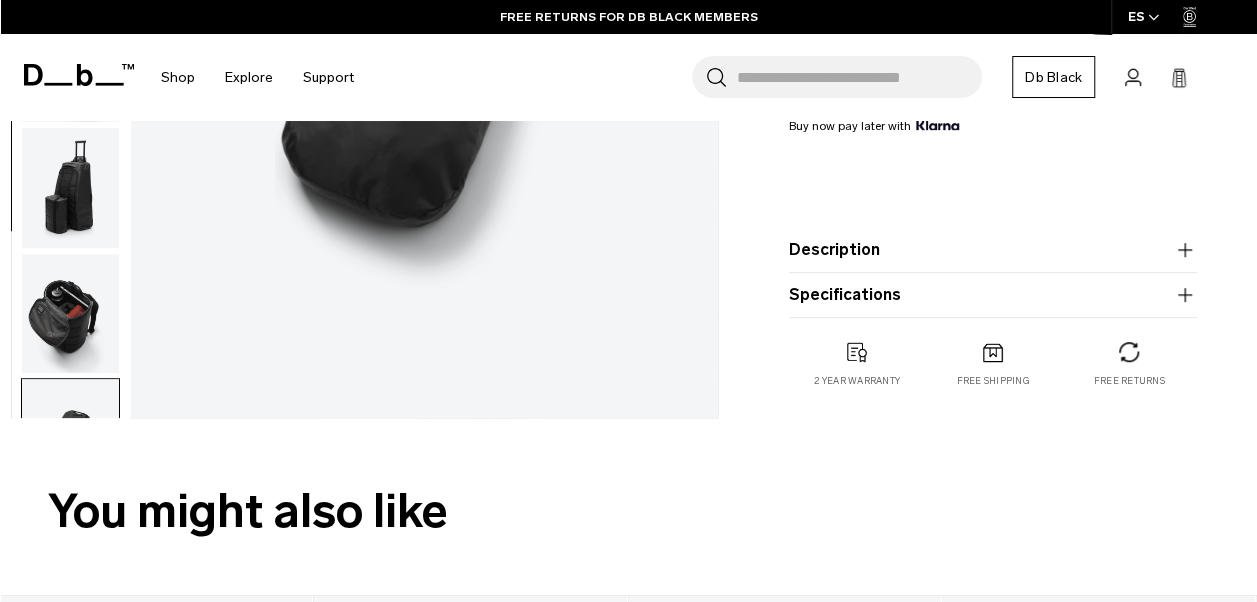 scroll, scrollTop: 186, scrollLeft: 0, axis: vertical 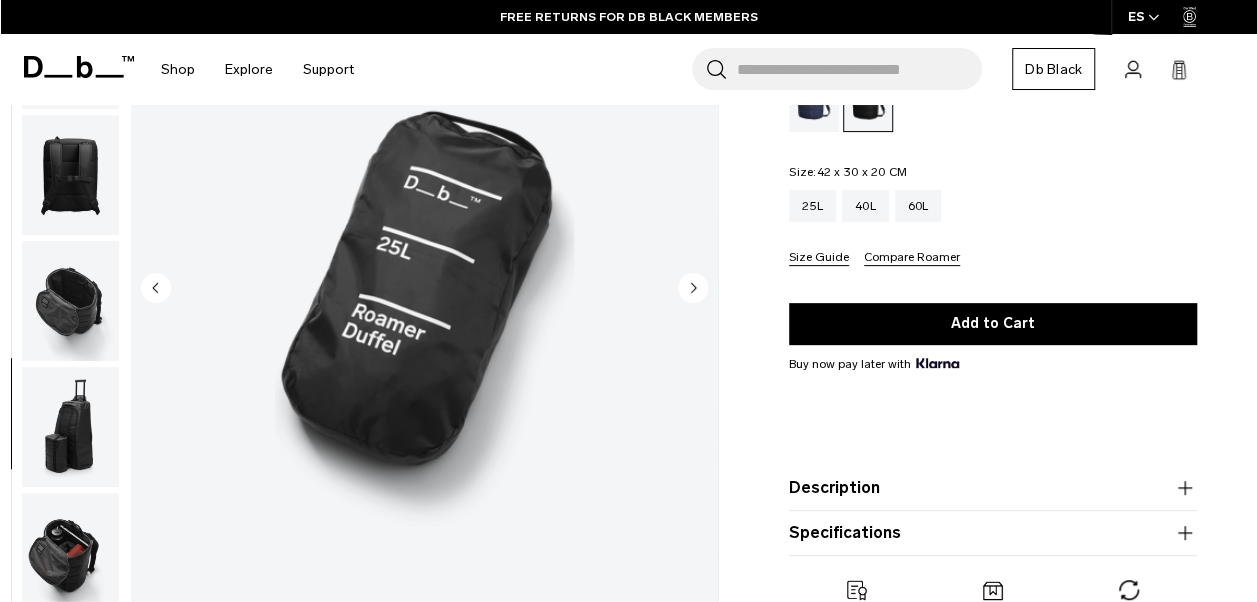 click at bounding box center [70, 427] 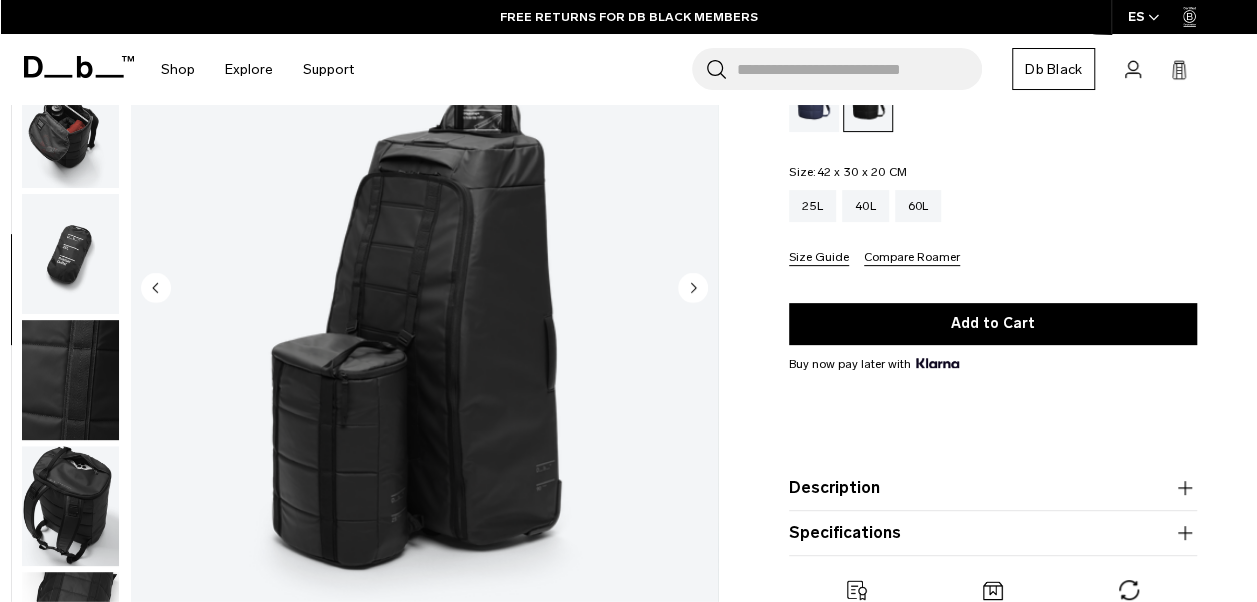 scroll, scrollTop: 630, scrollLeft: 0, axis: vertical 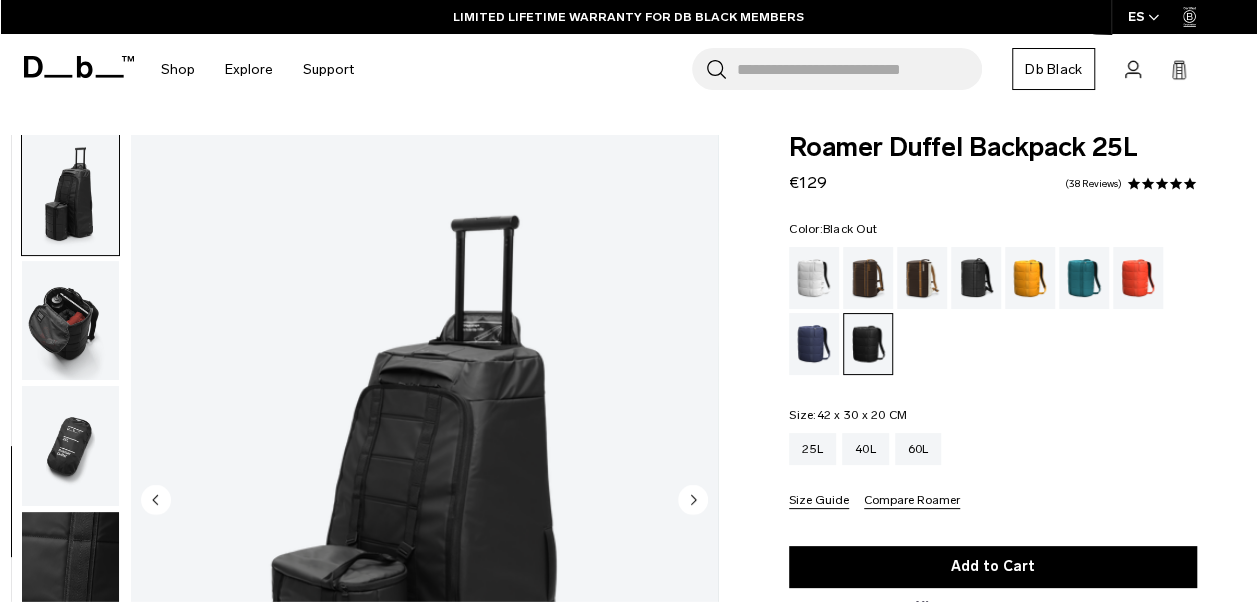 click at bounding box center [70, 321] 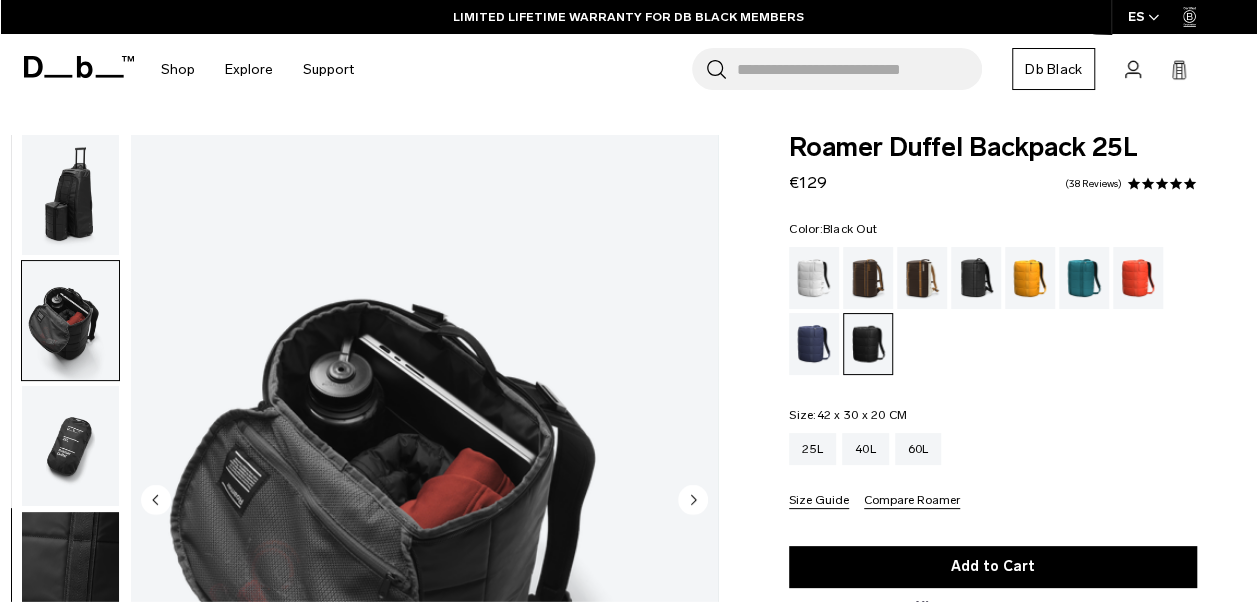 scroll, scrollTop: 648, scrollLeft: 0, axis: vertical 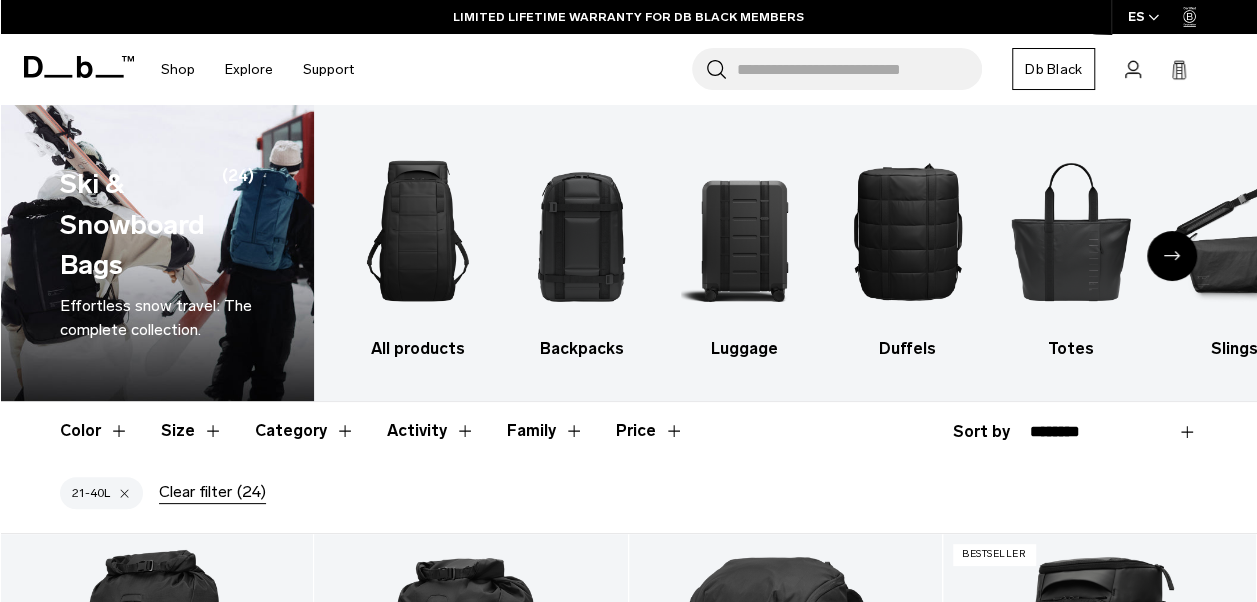 click on "Clear filter
(24)" at bounding box center [212, 492] 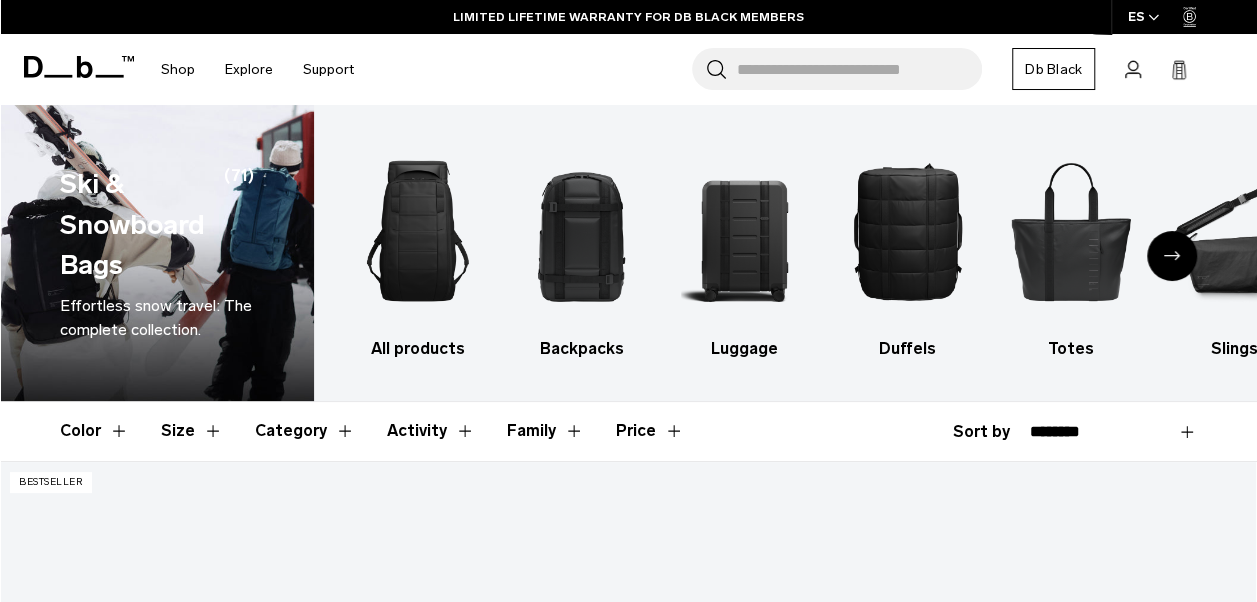 click on "Size" at bounding box center (192, 431) 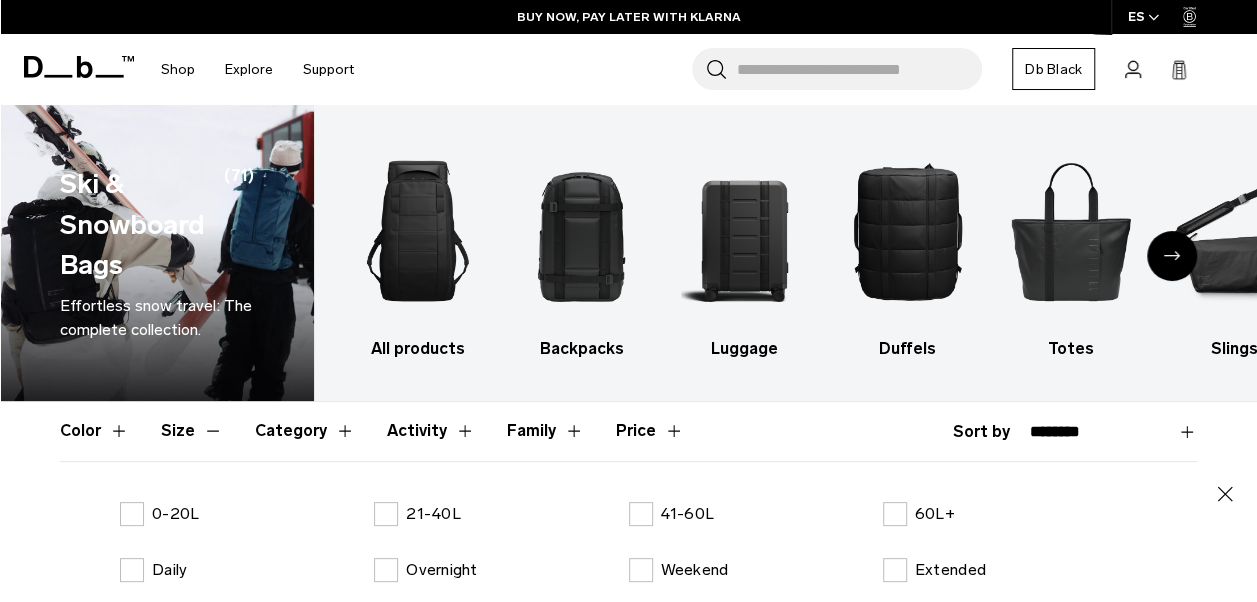 scroll, scrollTop: 144, scrollLeft: 0, axis: vertical 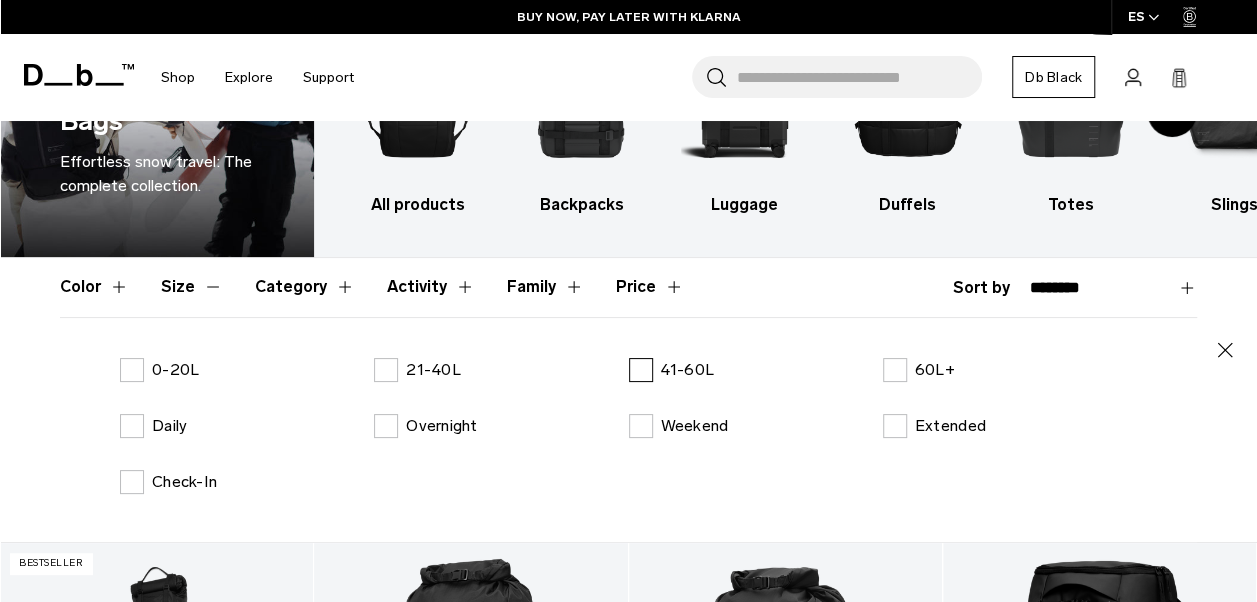 click on "41-60L" at bounding box center [688, 370] 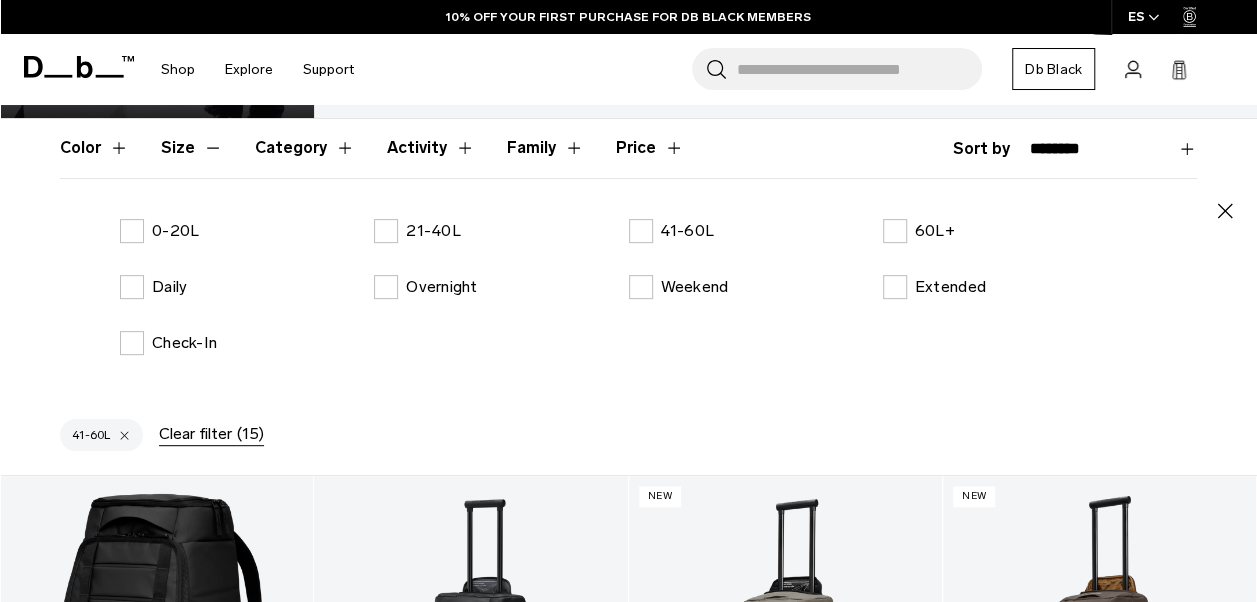 scroll, scrollTop: 0, scrollLeft: 0, axis: both 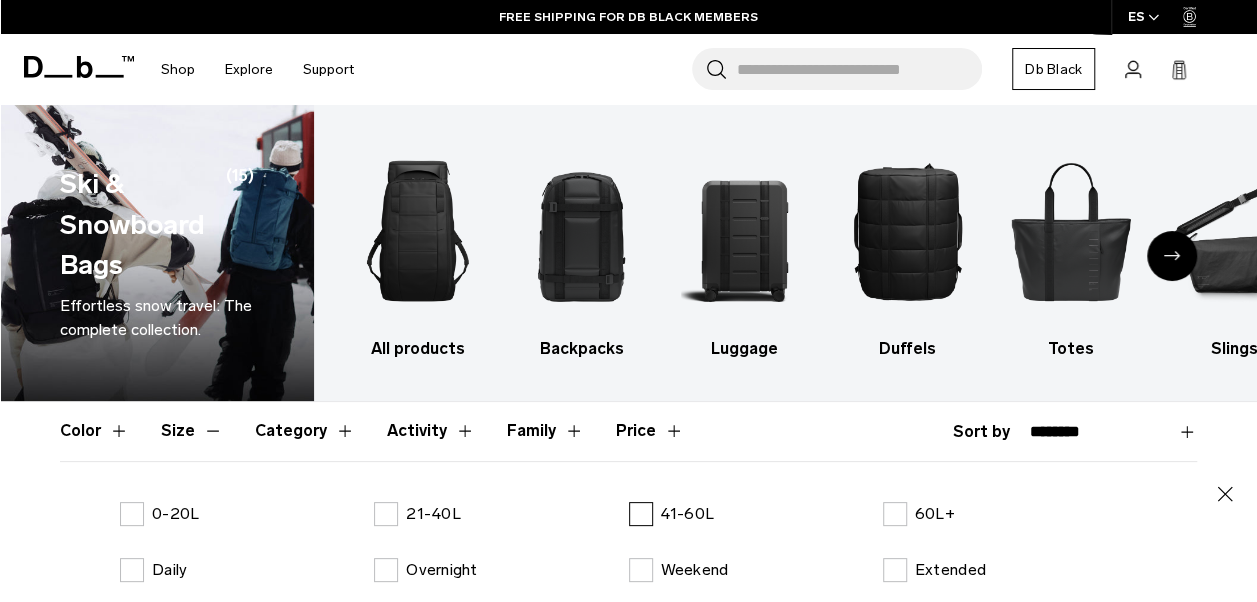 click on "41-60L" at bounding box center (672, 514) 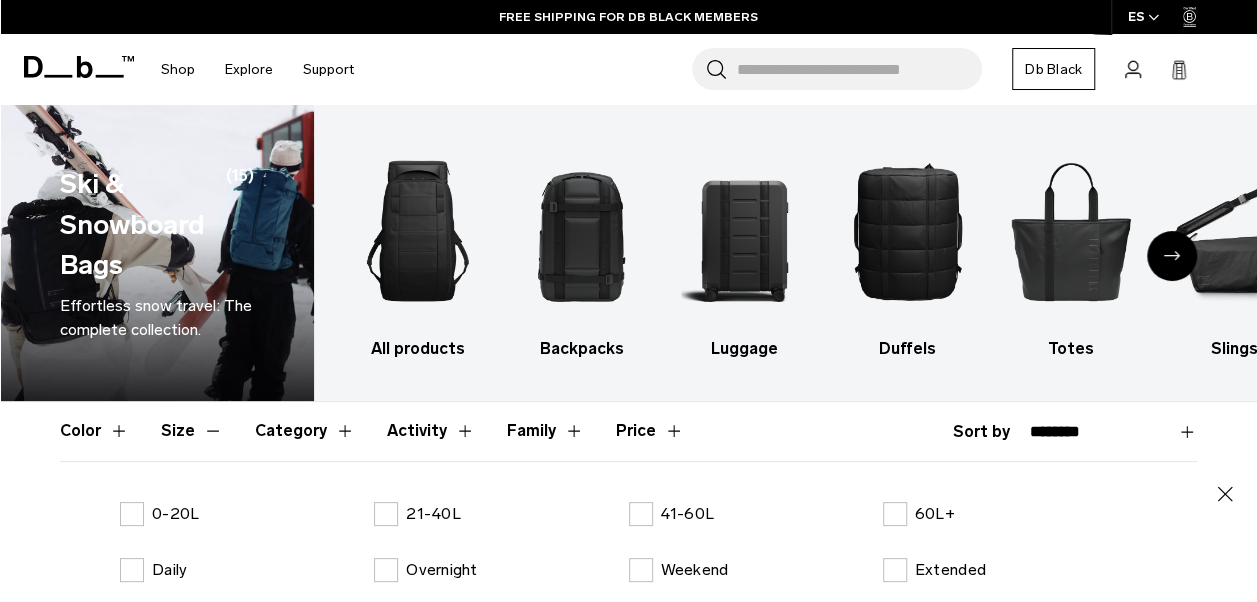click on "Activity" at bounding box center [431, 431] 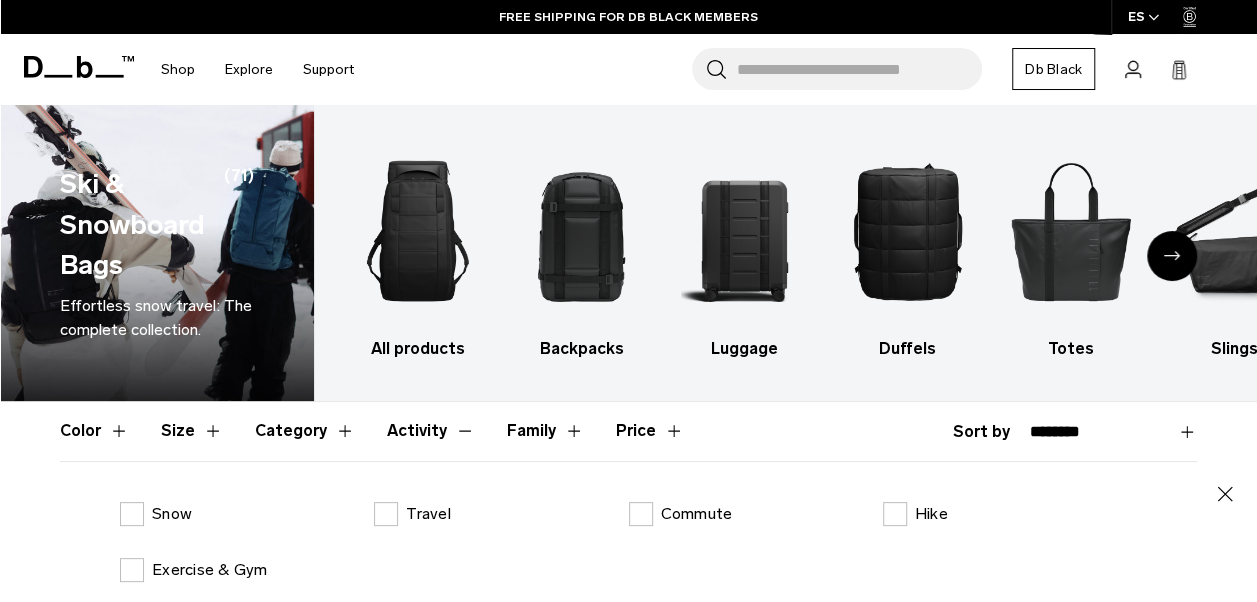 scroll, scrollTop: 47, scrollLeft: 0, axis: vertical 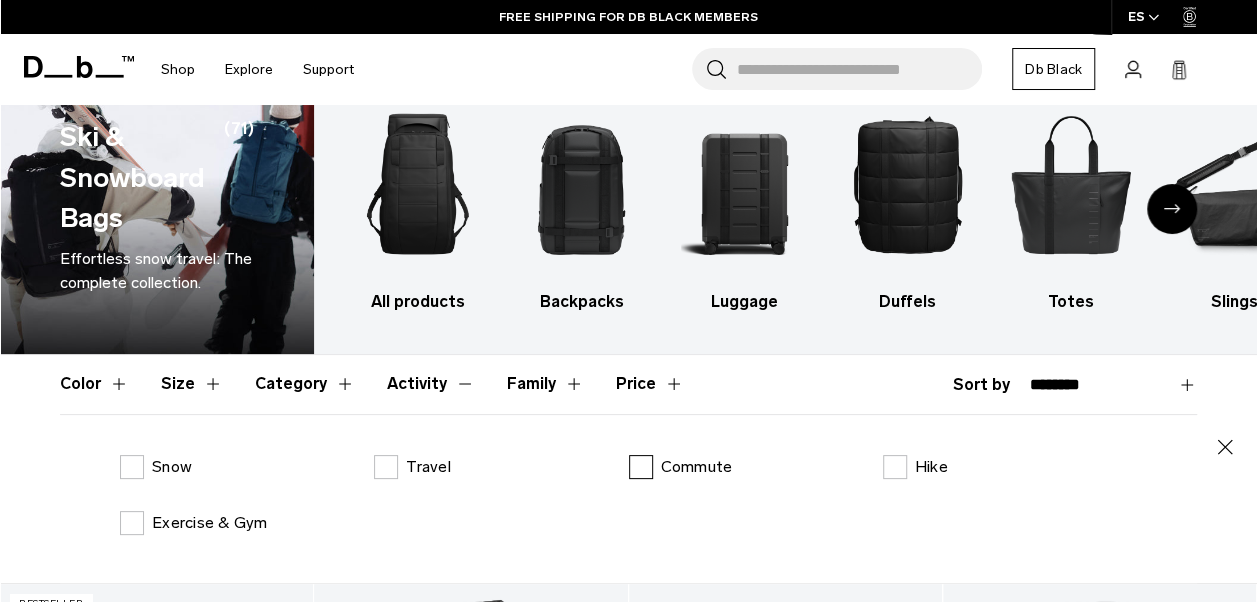 click on "Commute" at bounding box center [681, 467] 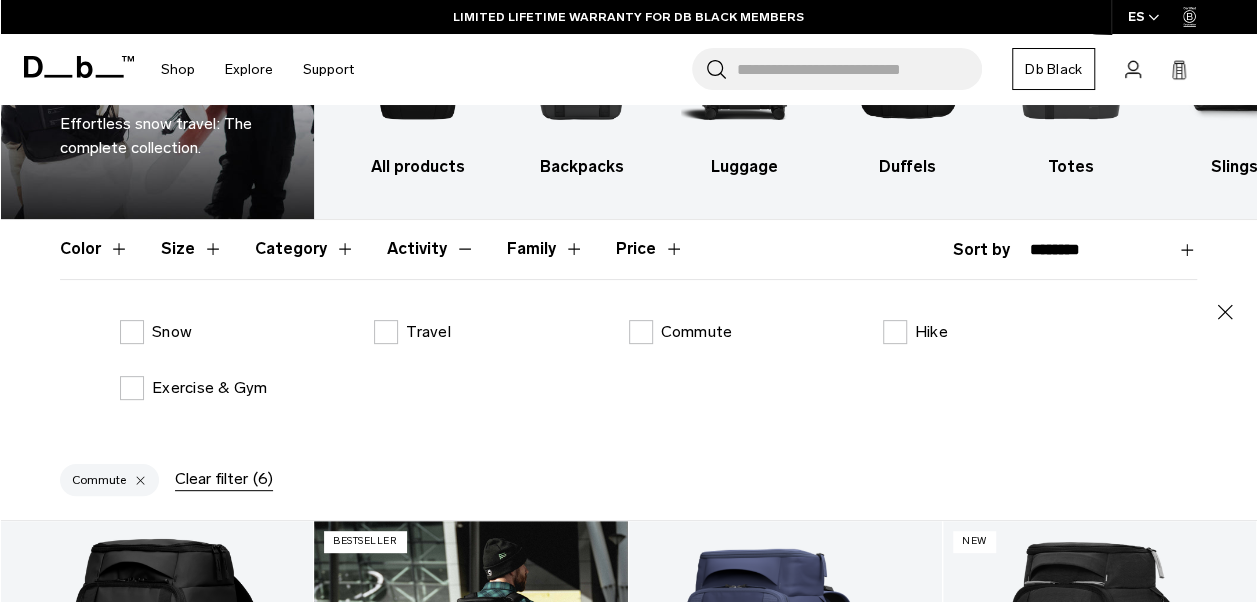 scroll, scrollTop: 0, scrollLeft: 0, axis: both 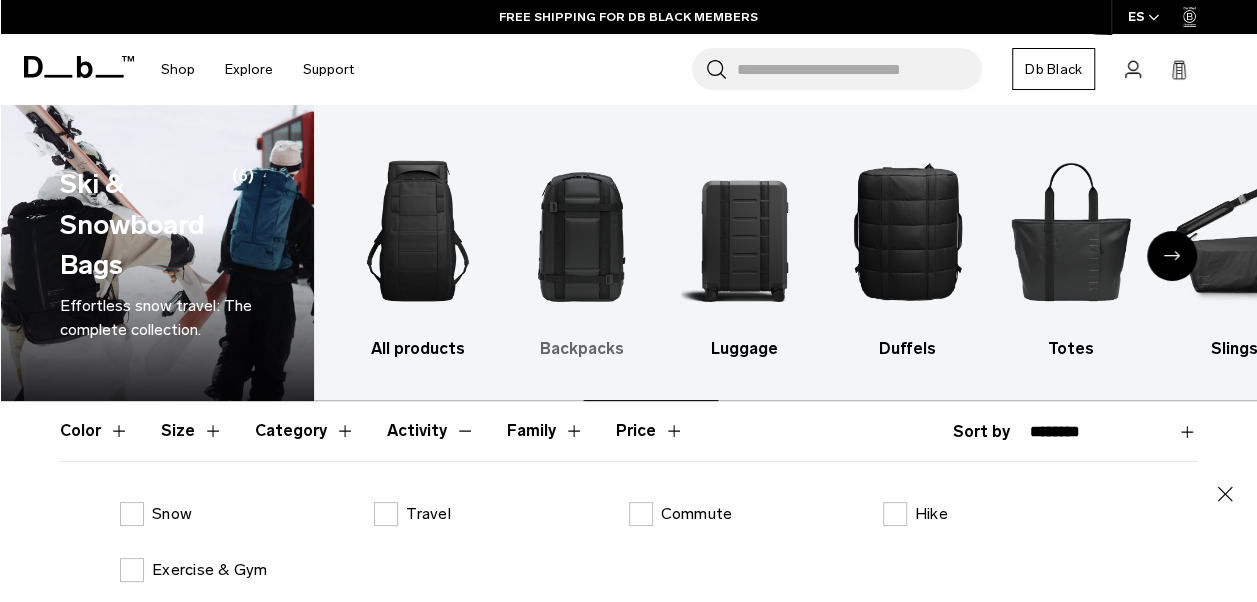 click at bounding box center [581, 231] 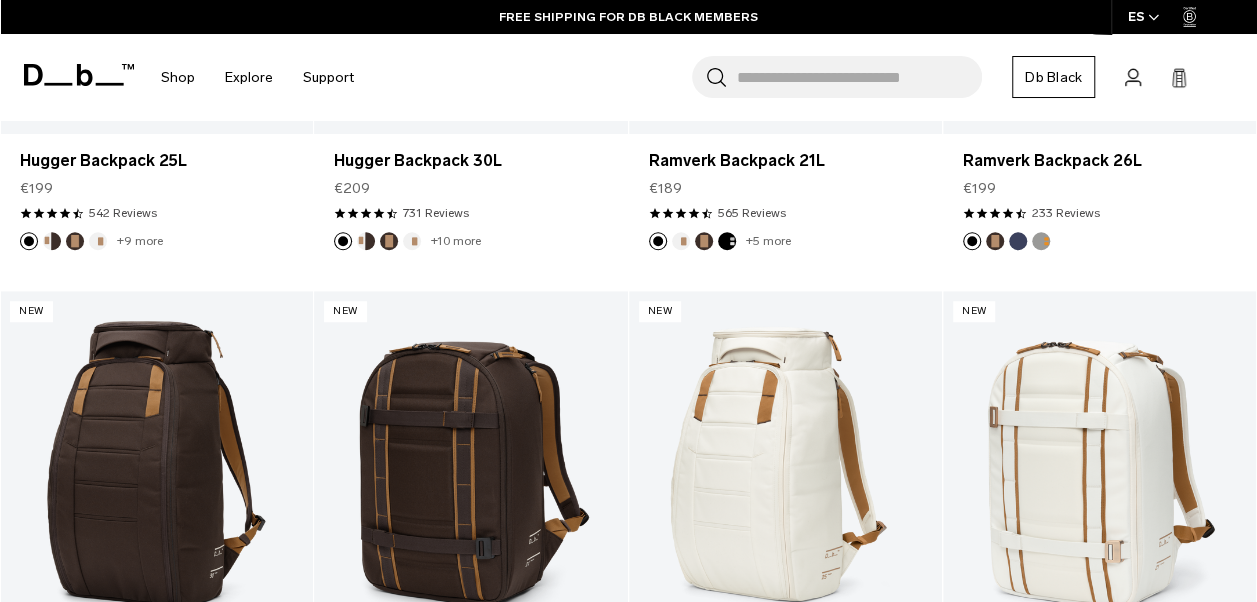 scroll, scrollTop: 838, scrollLeft: 0, axis: vertical 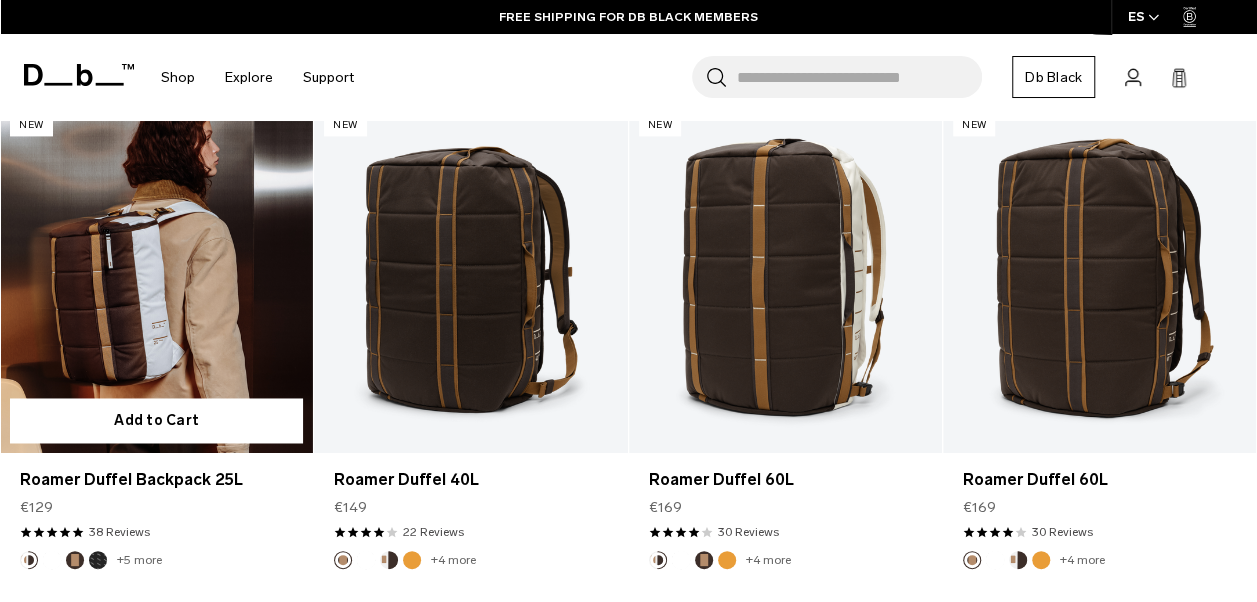 click at bounding box center [156, 279] 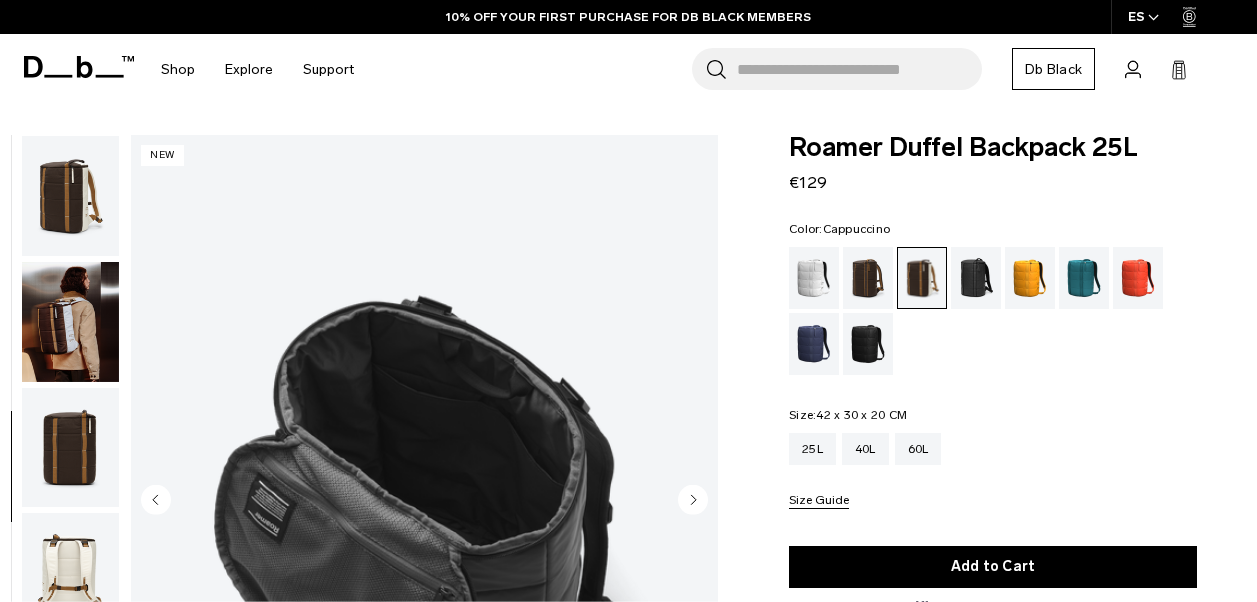 scroll, scrollTop: 228, scrollLeft: 0, axis: vertical 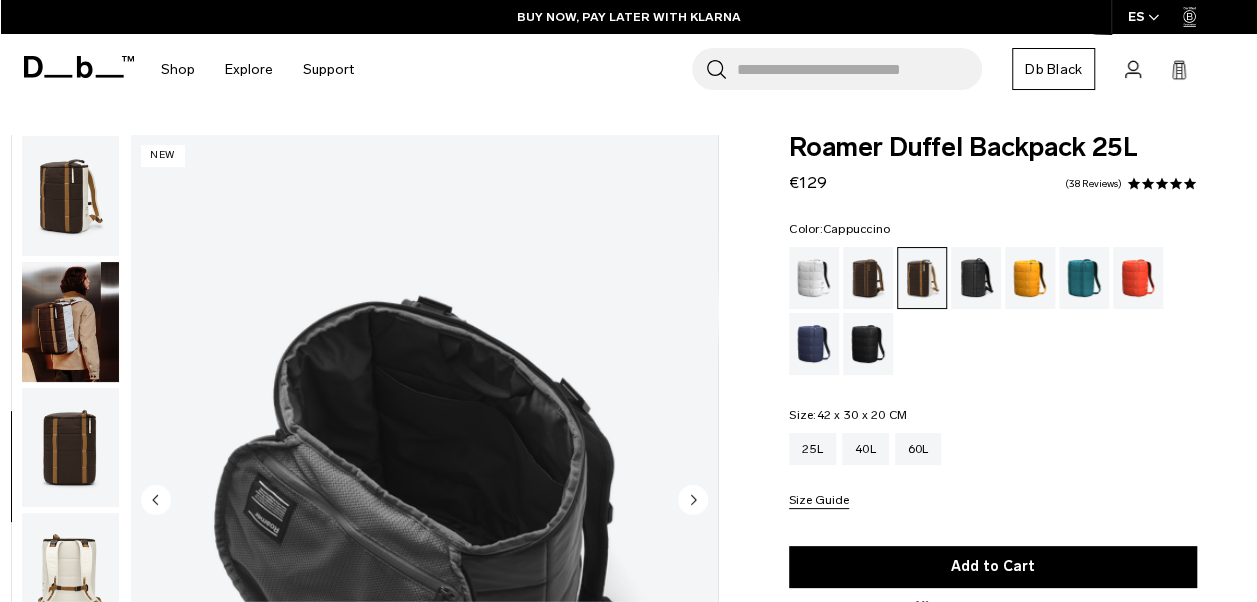 click at bounding box center [70, 196] 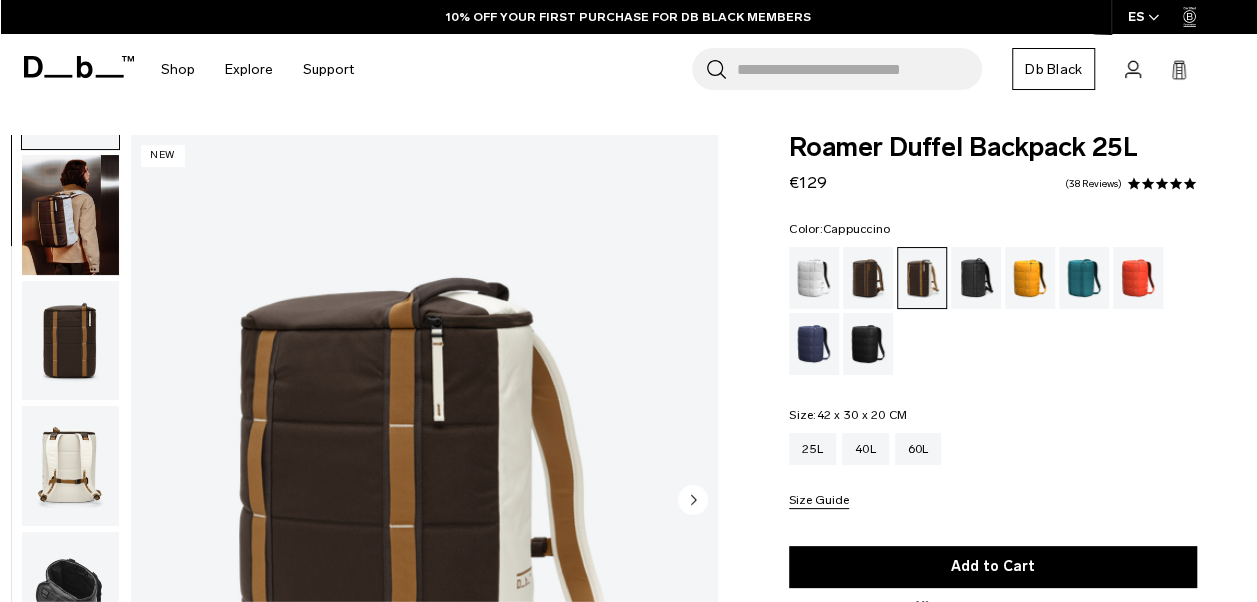 scroll, scrollTop: 106, scrollLeft: 0, axis: vertical 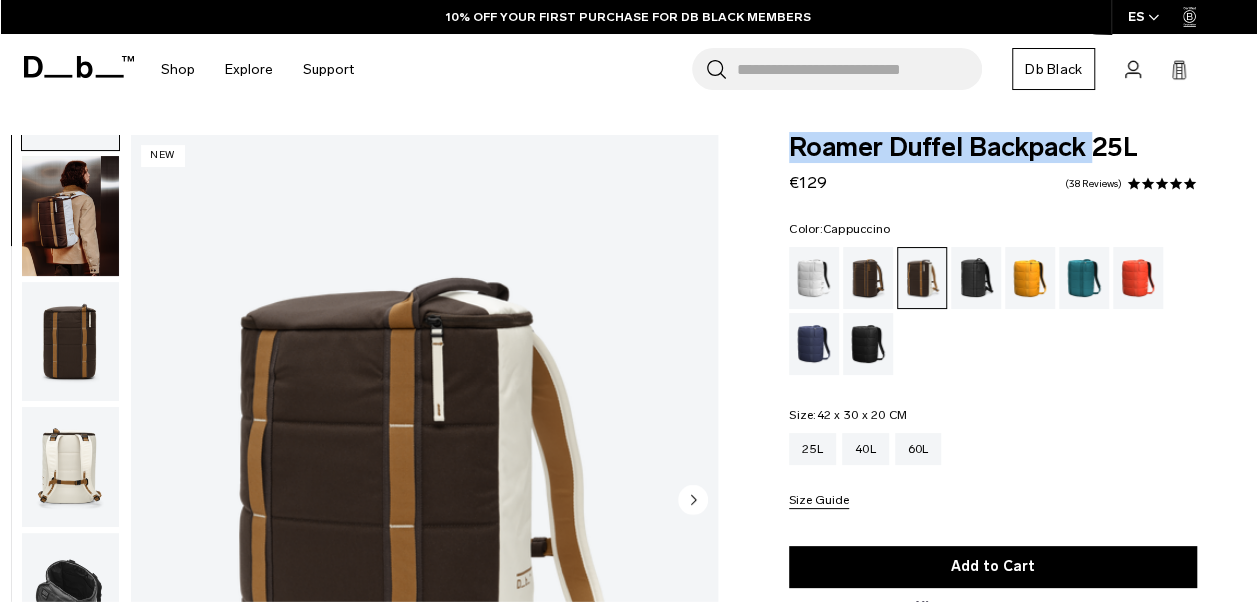 drag, startPoint x: 794, startPoint y: 150, endPoint x: 1091, endPoint y: 153, distance: 297.01514 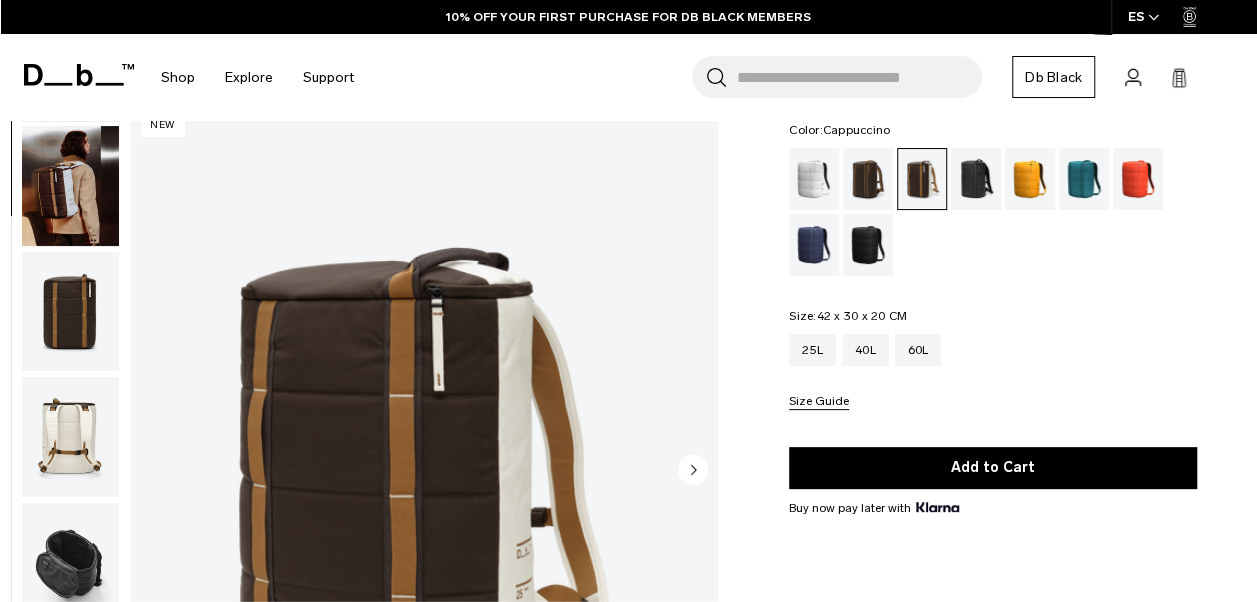scroll, scrollTop: 0, scrollLeft: 0, axis: both 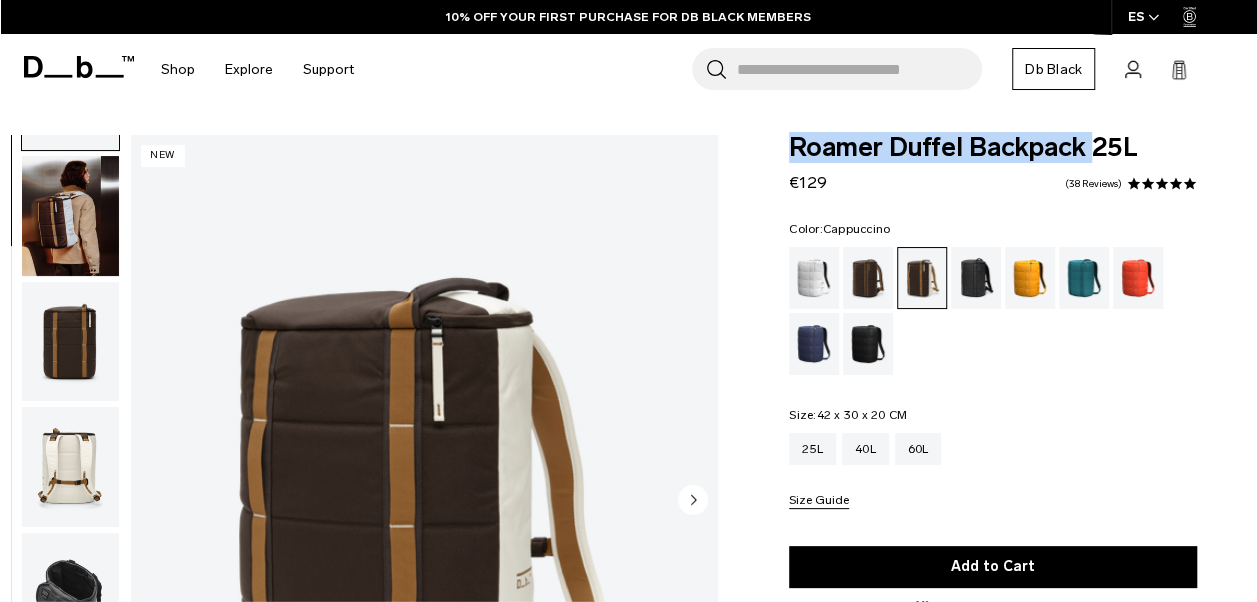 click at bounding box center [70, 216] 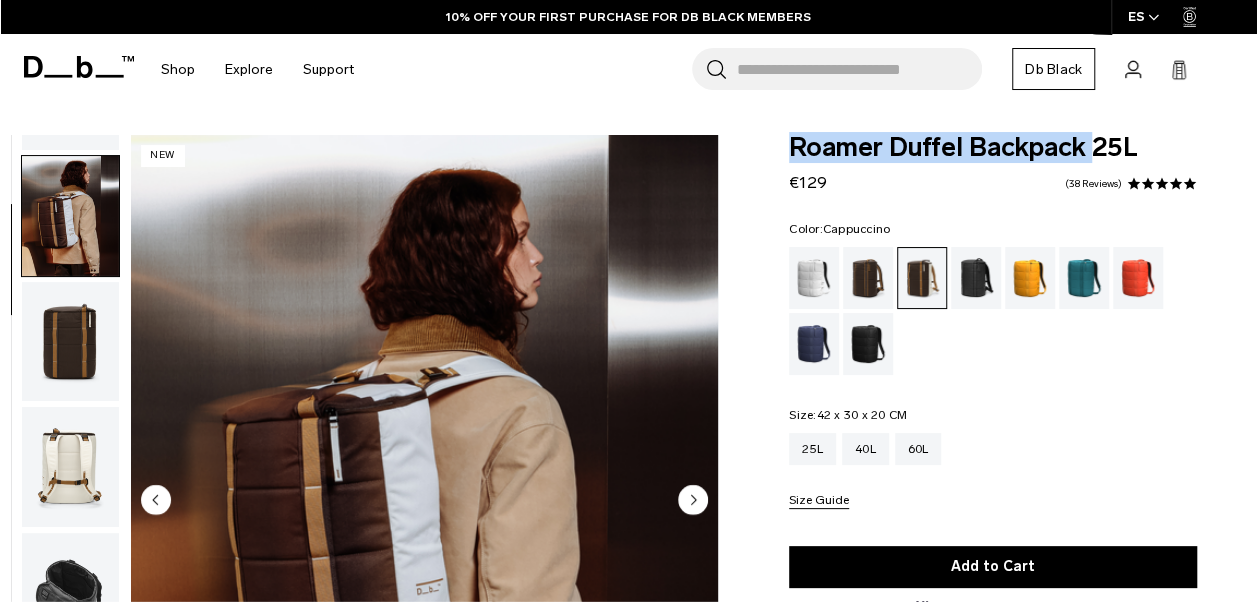scroll, scrollTop: 126, scrollLeft: 0, axis: vertical 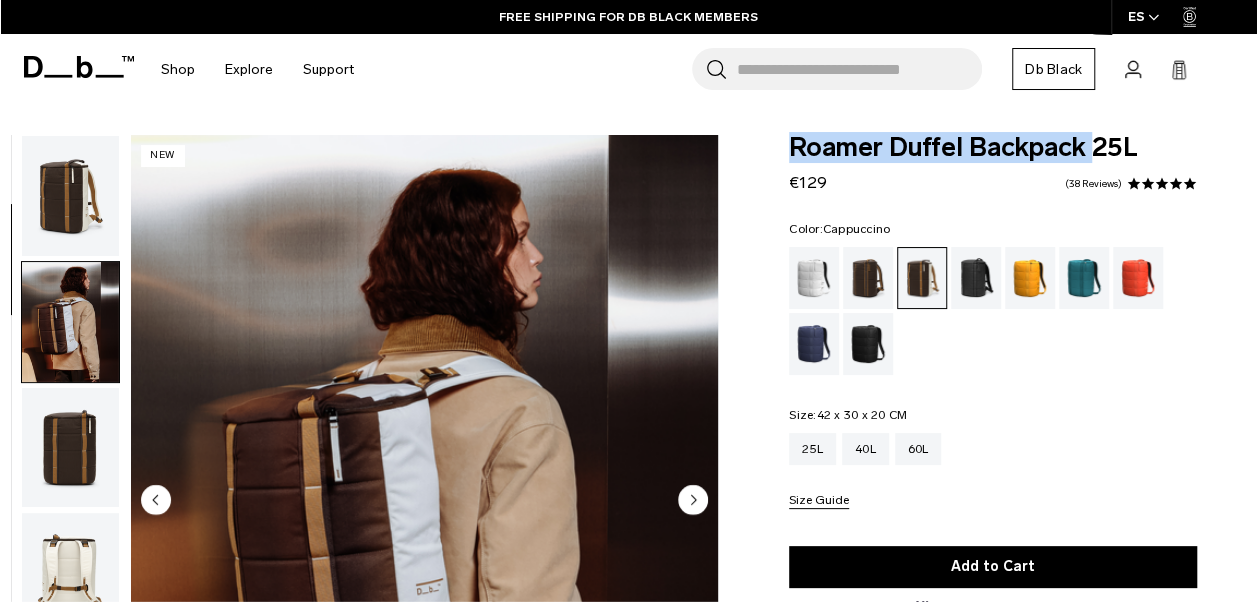 click at bounding box center [70, 196] 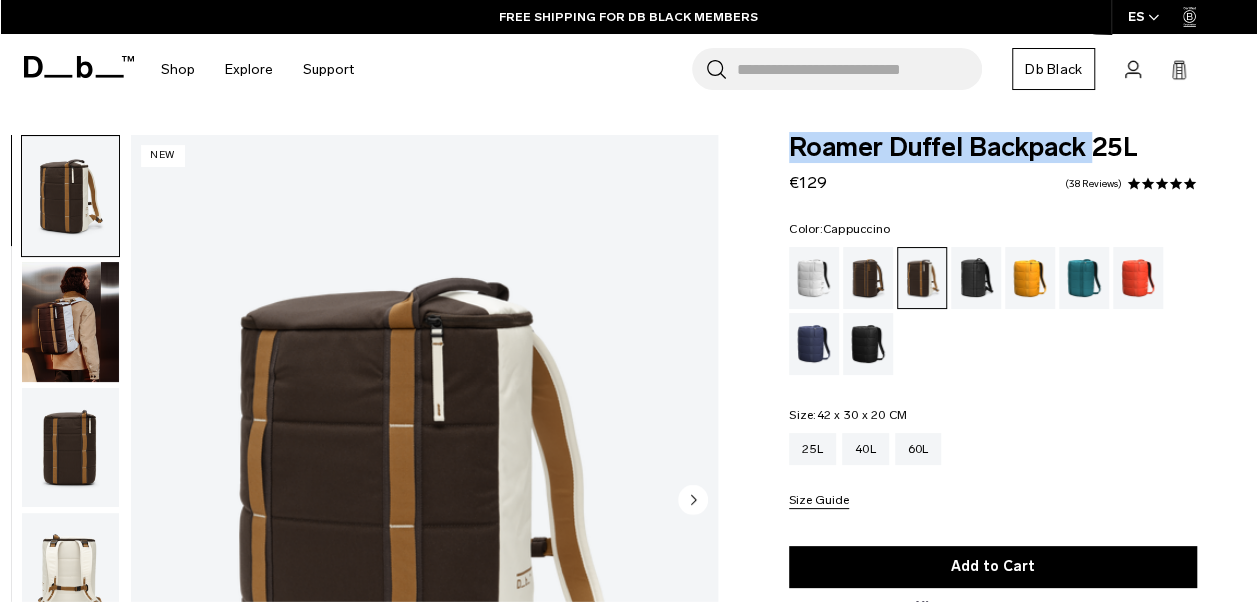 scroll, scrollTop: 275, scrollLeft: 0, axis: vertical 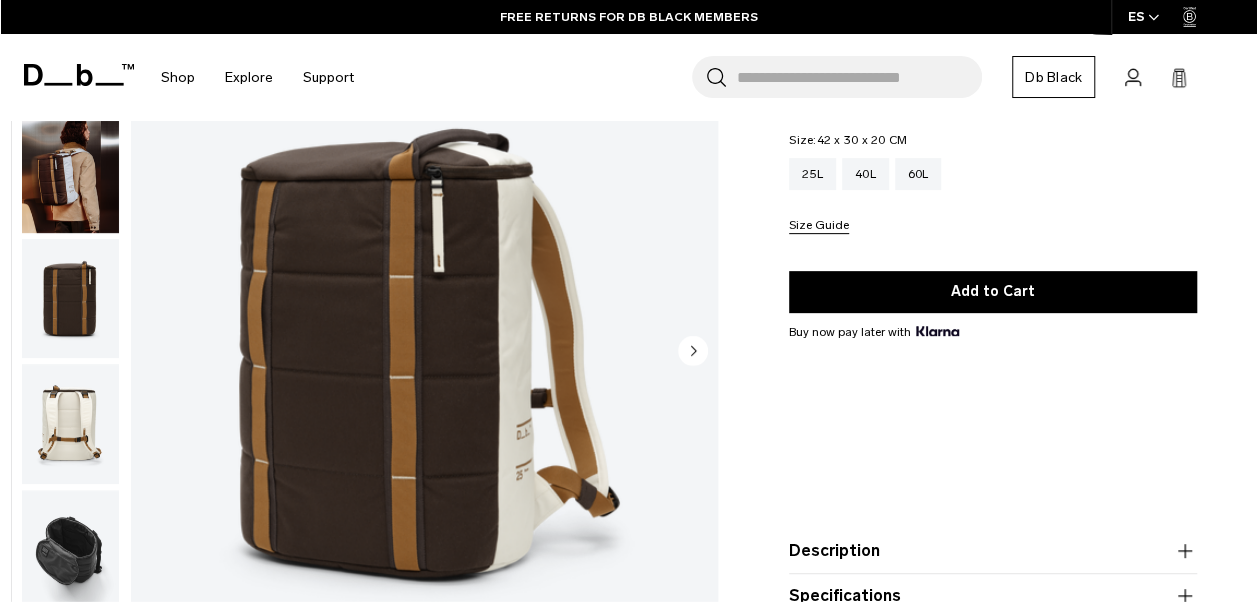 click at bounding box center [70, 424] 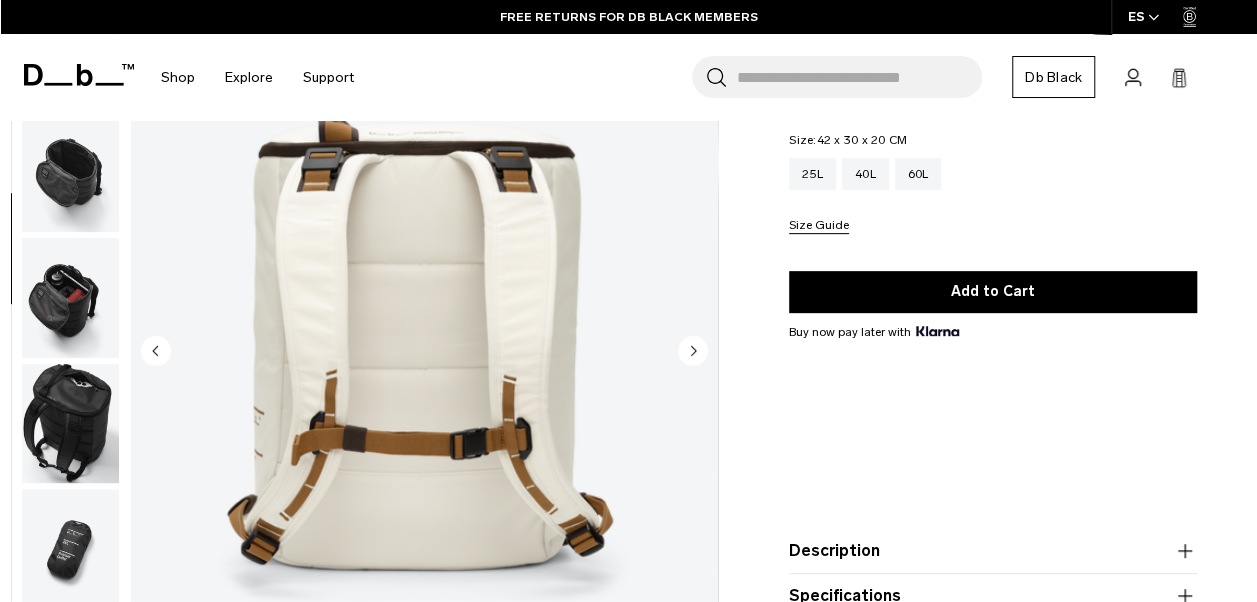 scroll, scrollTop: 522, scrollLeft: 0, axis: vertical 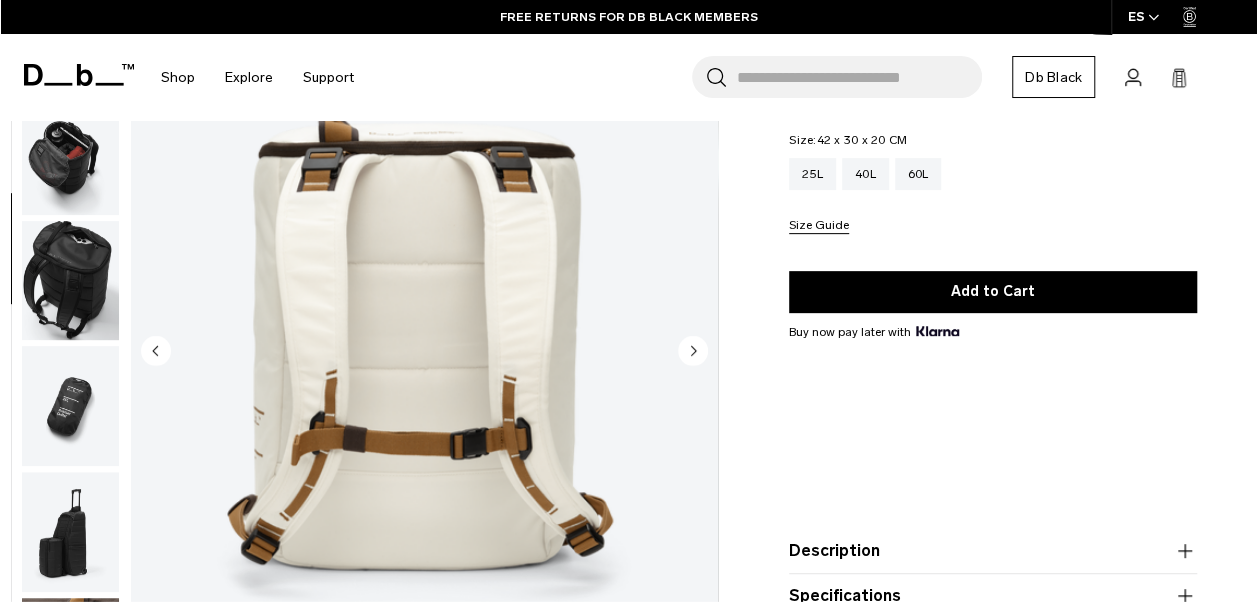 click at bounding box center (70, 281) 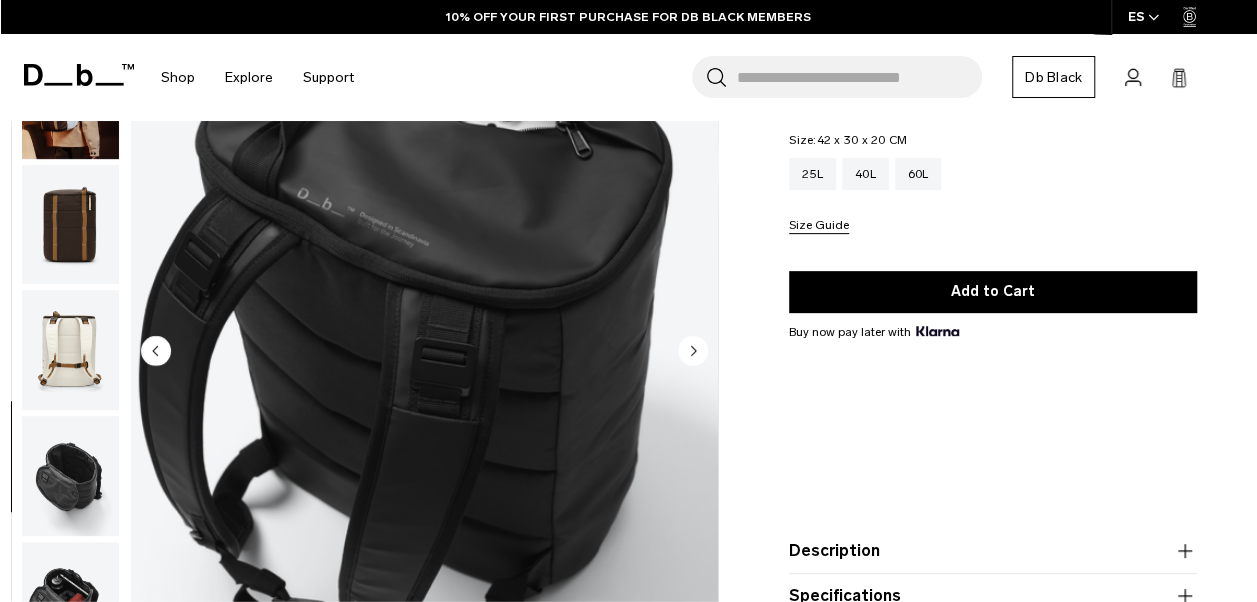 scroll, scrollTop: 0, scrollLeft: 0, axis: both 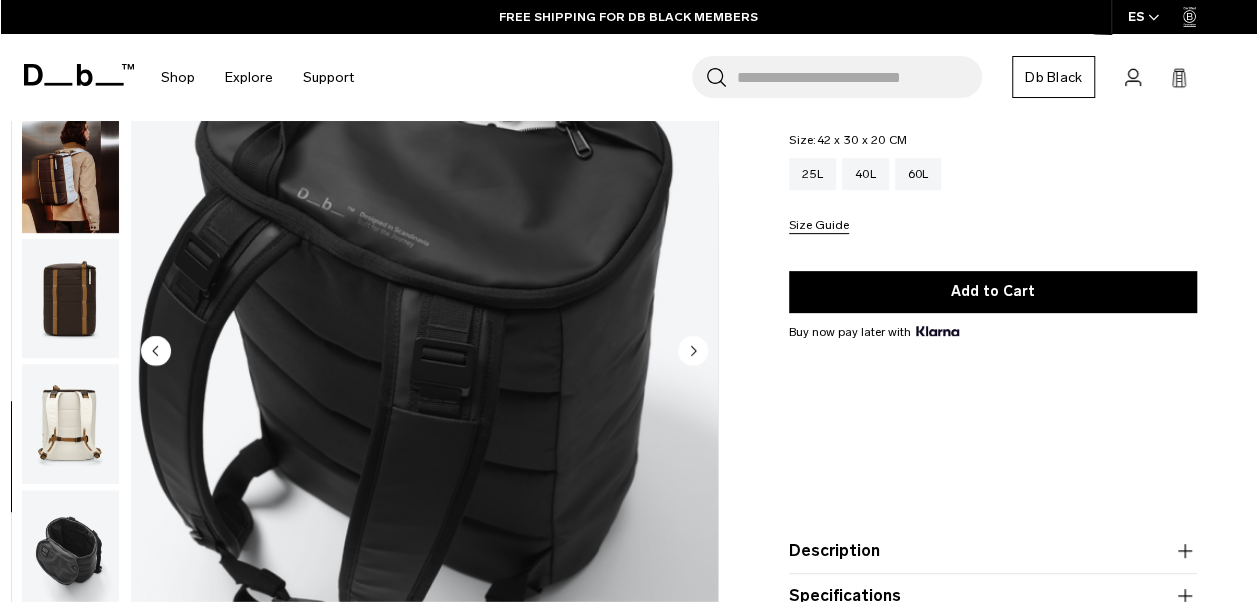 drag, startPoint x: 74, startPoint y: 206, endPoint x: 79, endPoint y: 177, distance: 29.427877 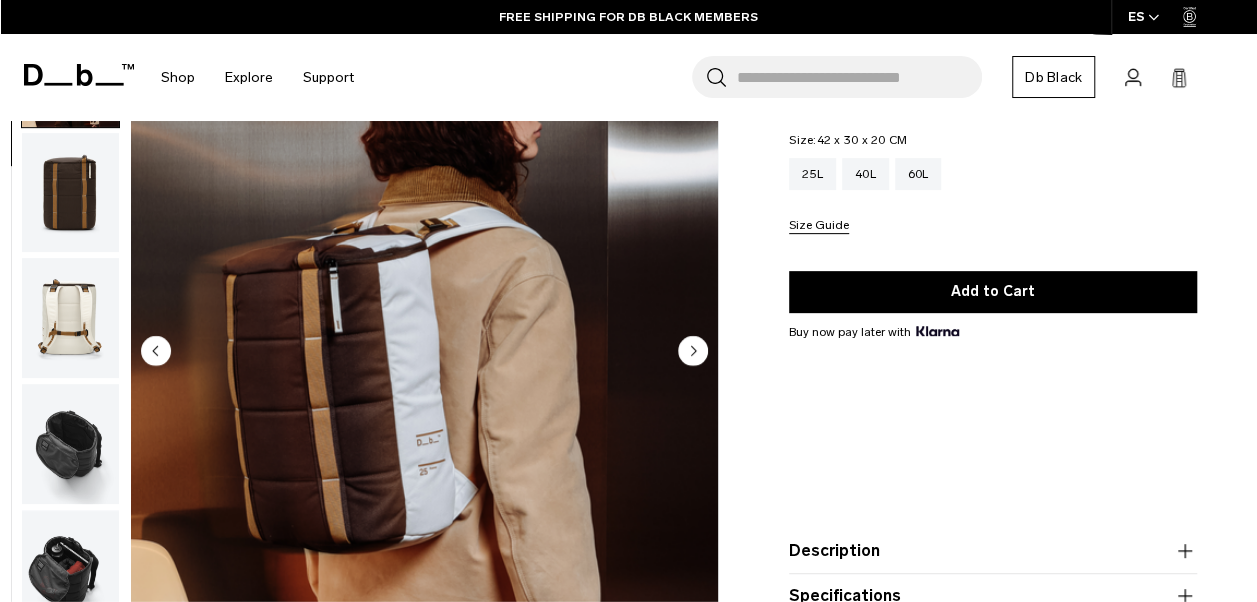 scroll, scrollTop: 126, scrollLeft: 0, axis: vertical 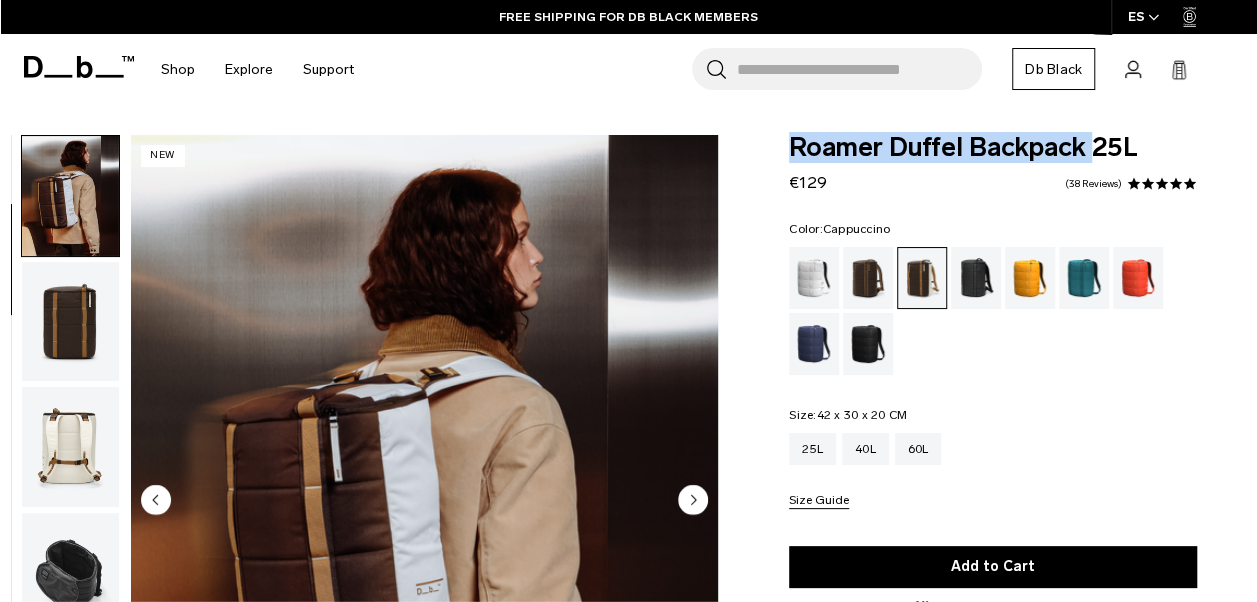click at bounding box center (70, 322) 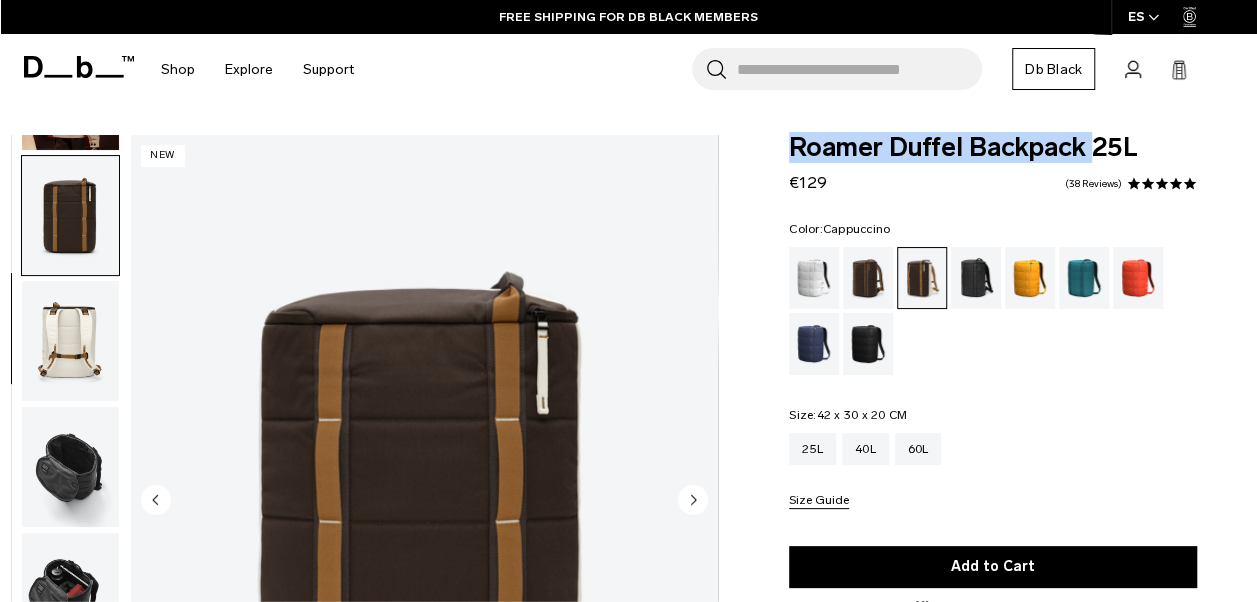 scroll, scrollTop: 252, scrollLeft: 0, axis: vertical 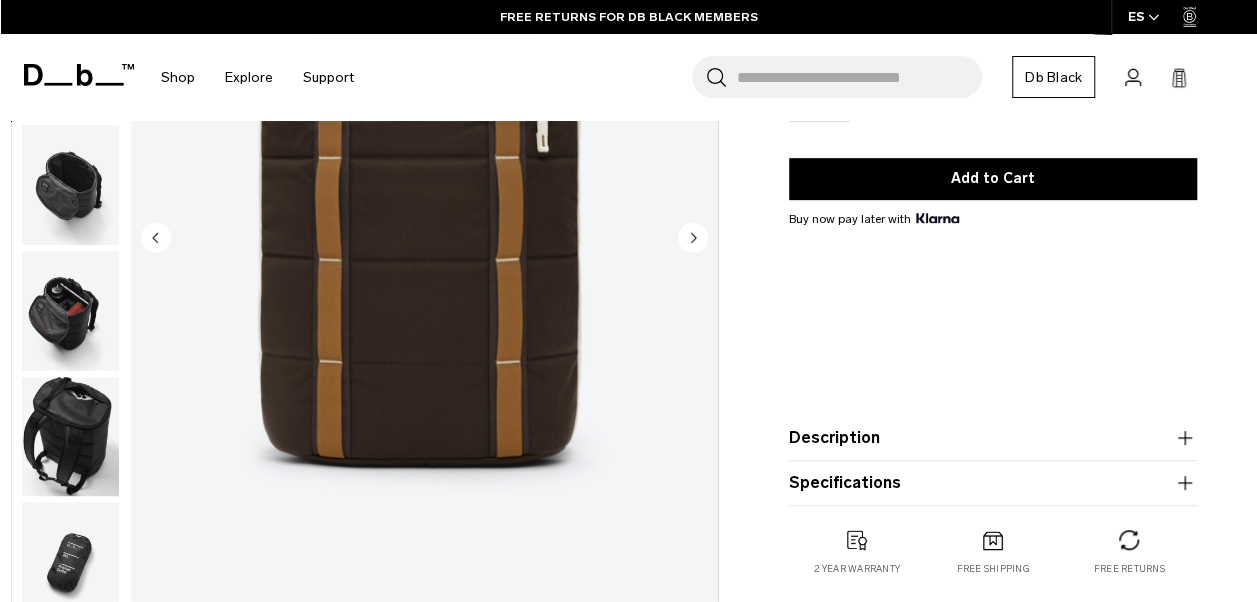 click at bounding box center [70, 185] 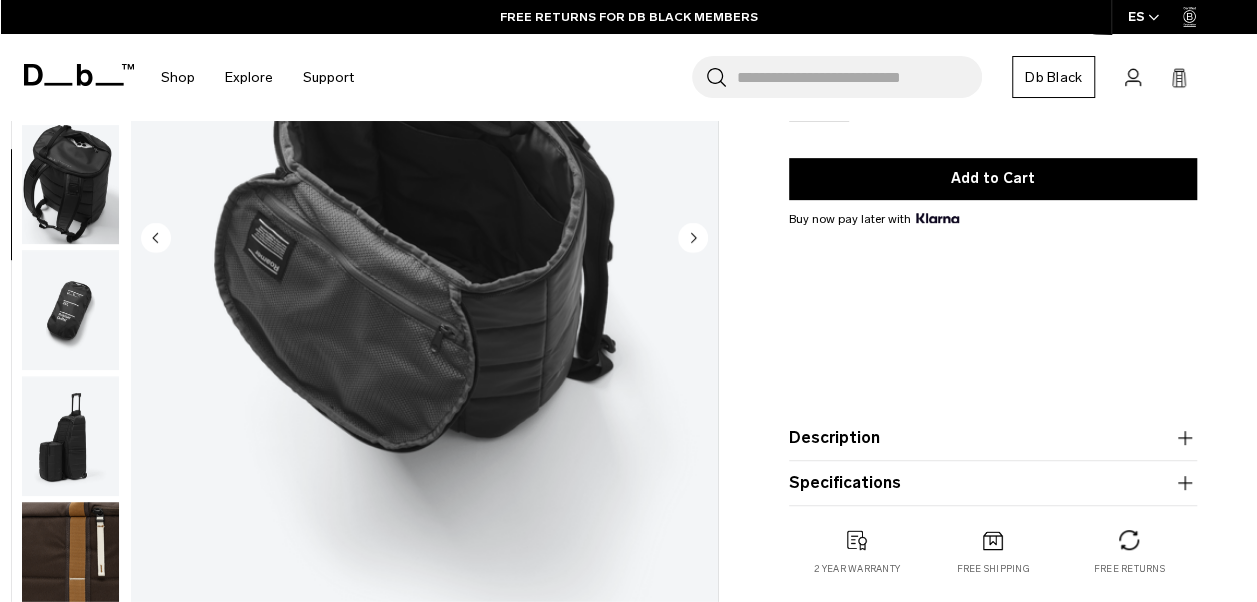 scroll, scrollTop: 522, scrollLeft: 0, axis: vertical 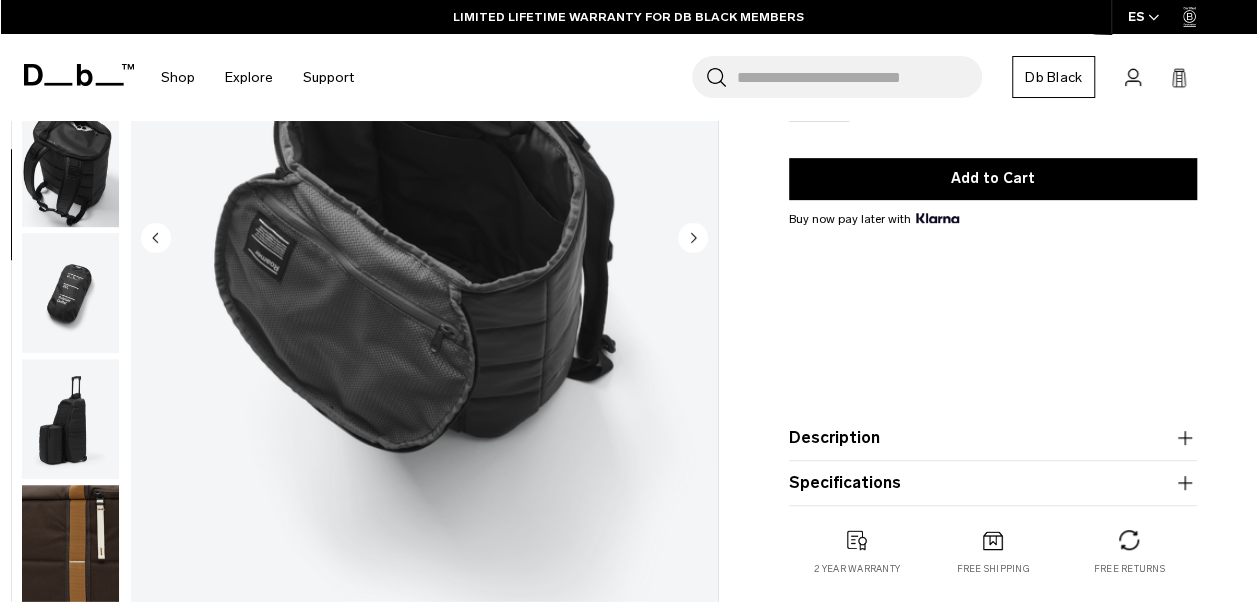 click at bounding box center (70, 419) 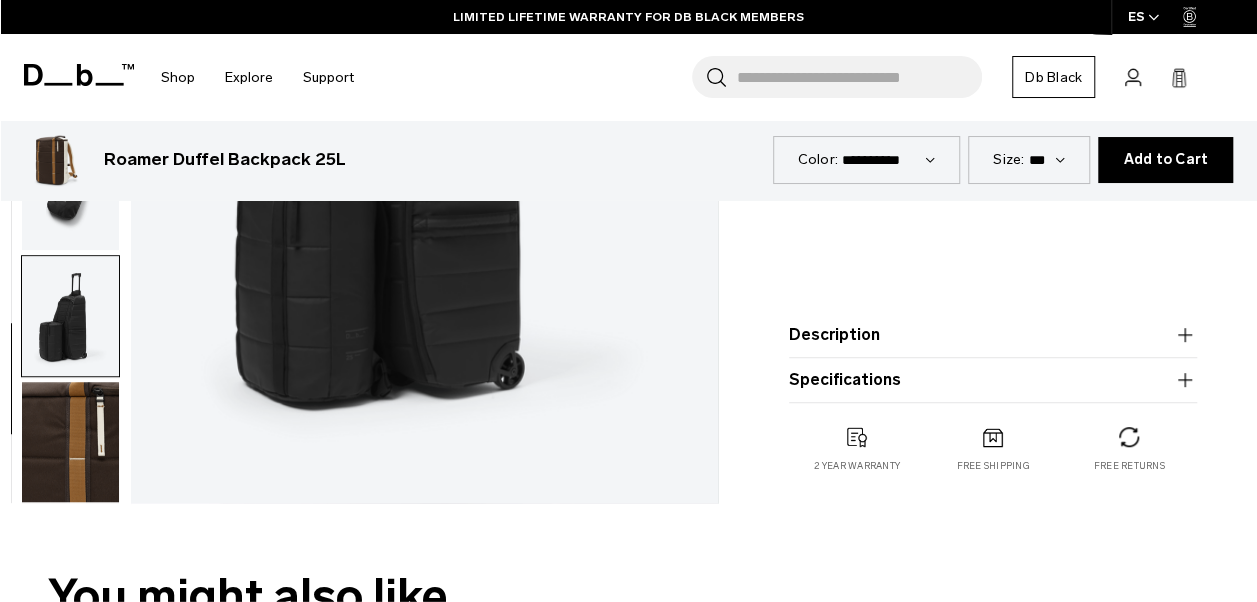 scroll, scrollTop: 479, scrollLeft: 0, axis: vertical 